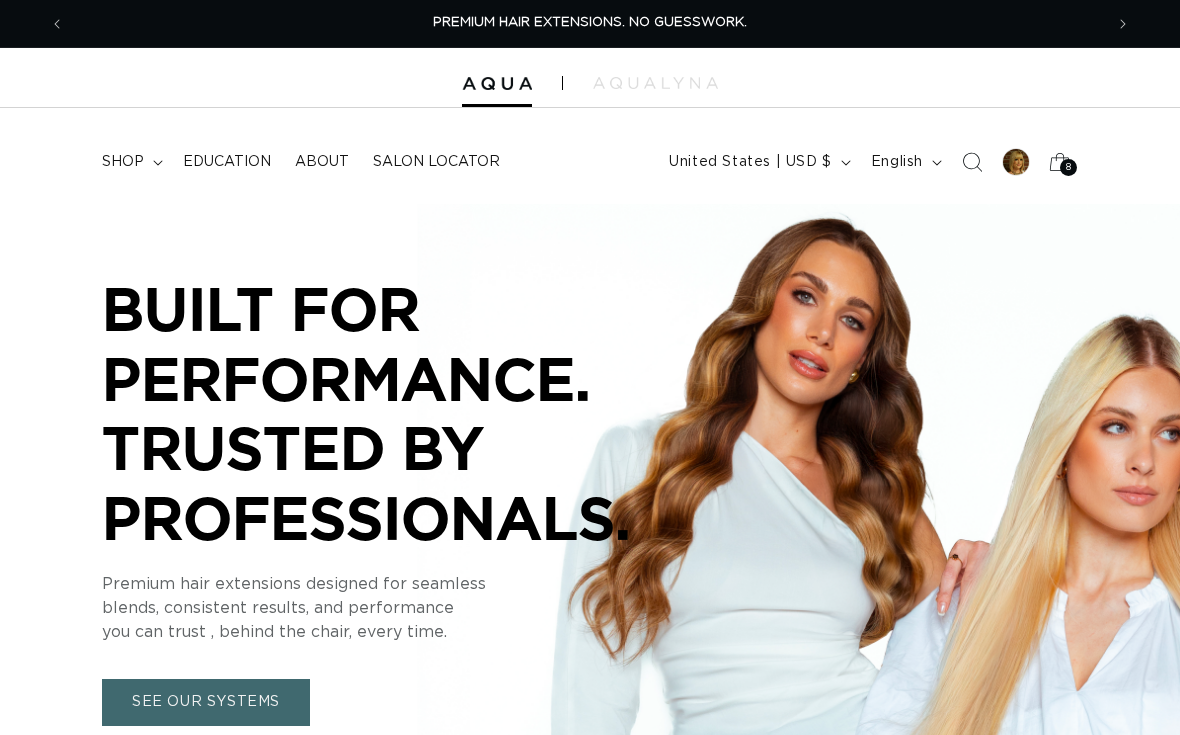 scroll, scrollTop: 0, scrollLeft: 0, axis: both 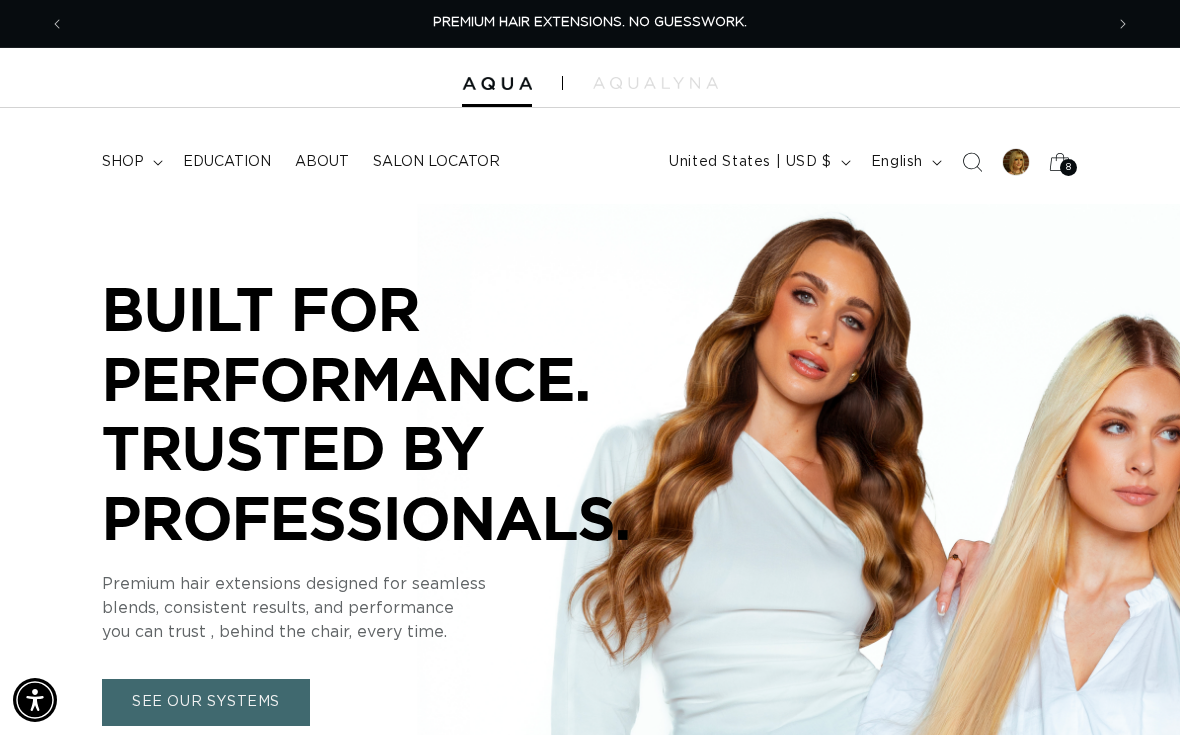 click on "shop" at bounding box center (123, 162) 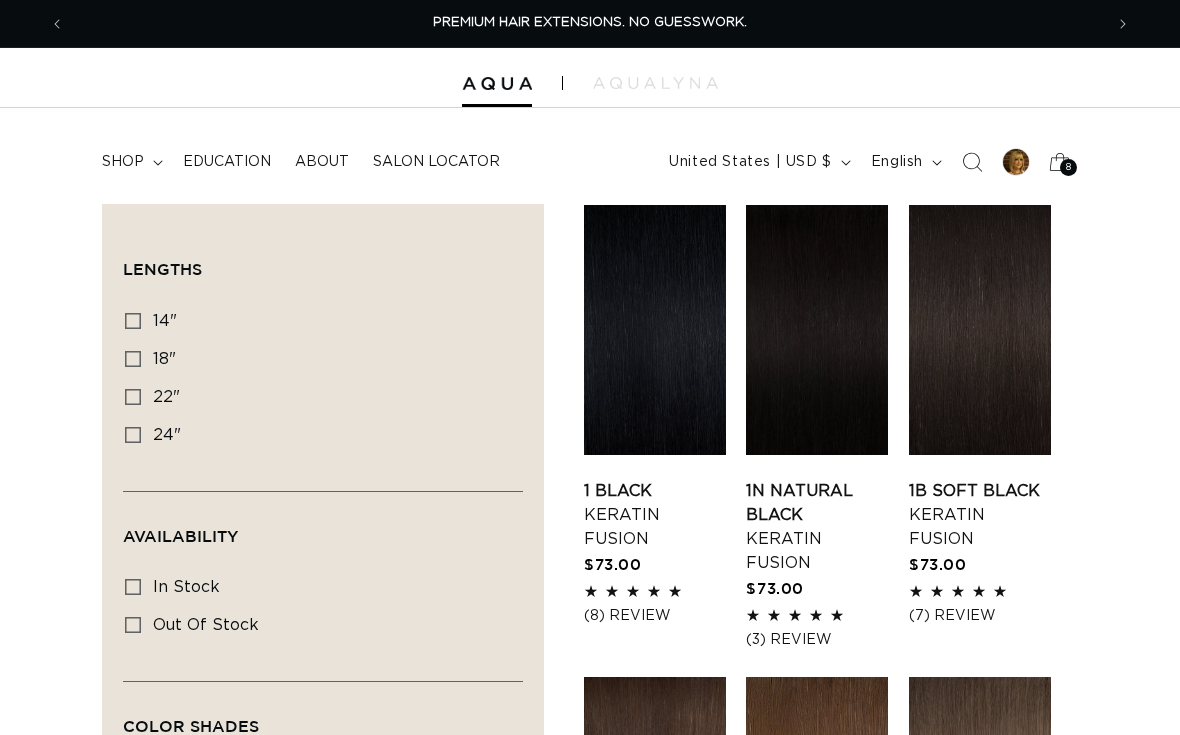 scroll, scrollTop: 0, scrollLeft: 0, axis: both 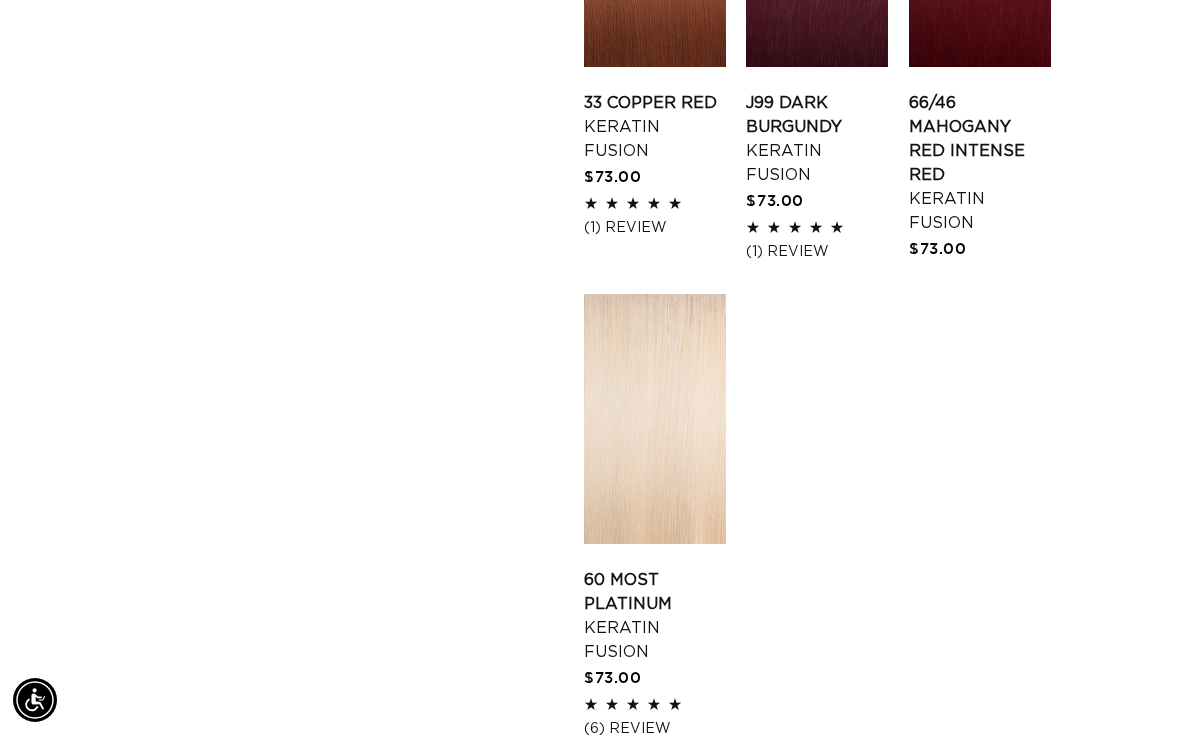 click on "3" at bounding box center [858, 818] 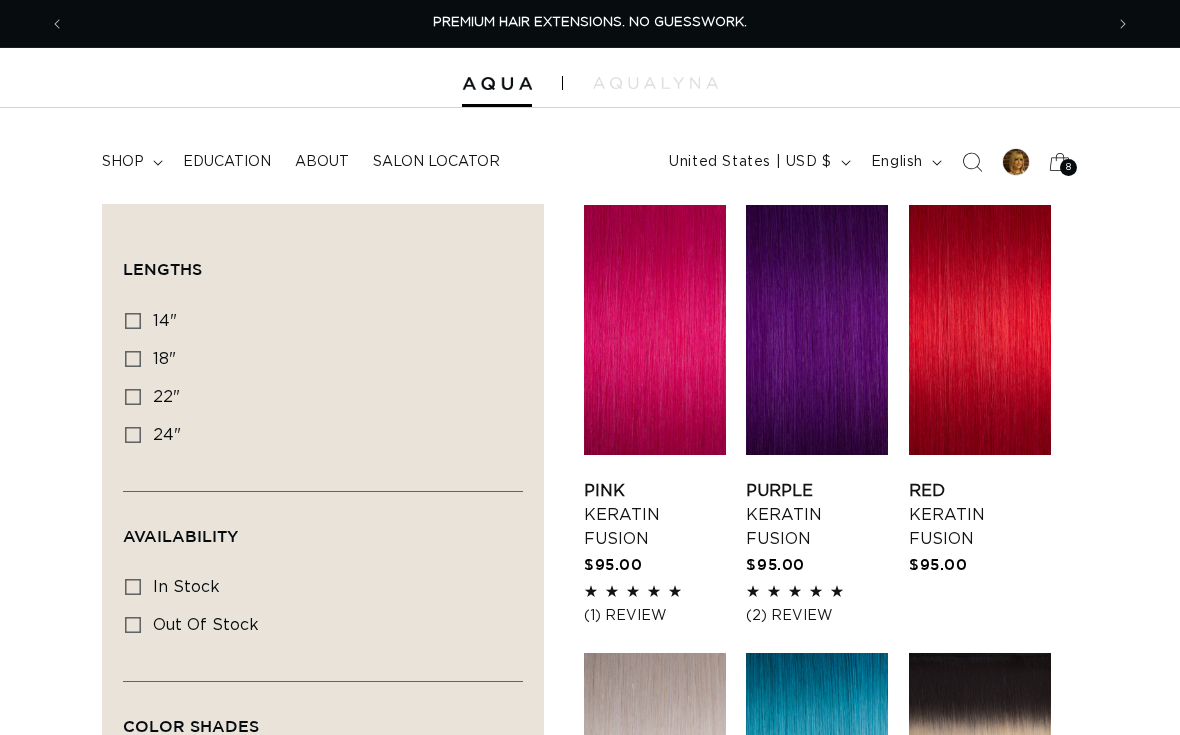 scroll, scrollTop: 242, scrollLeft: 0, axis: vertical 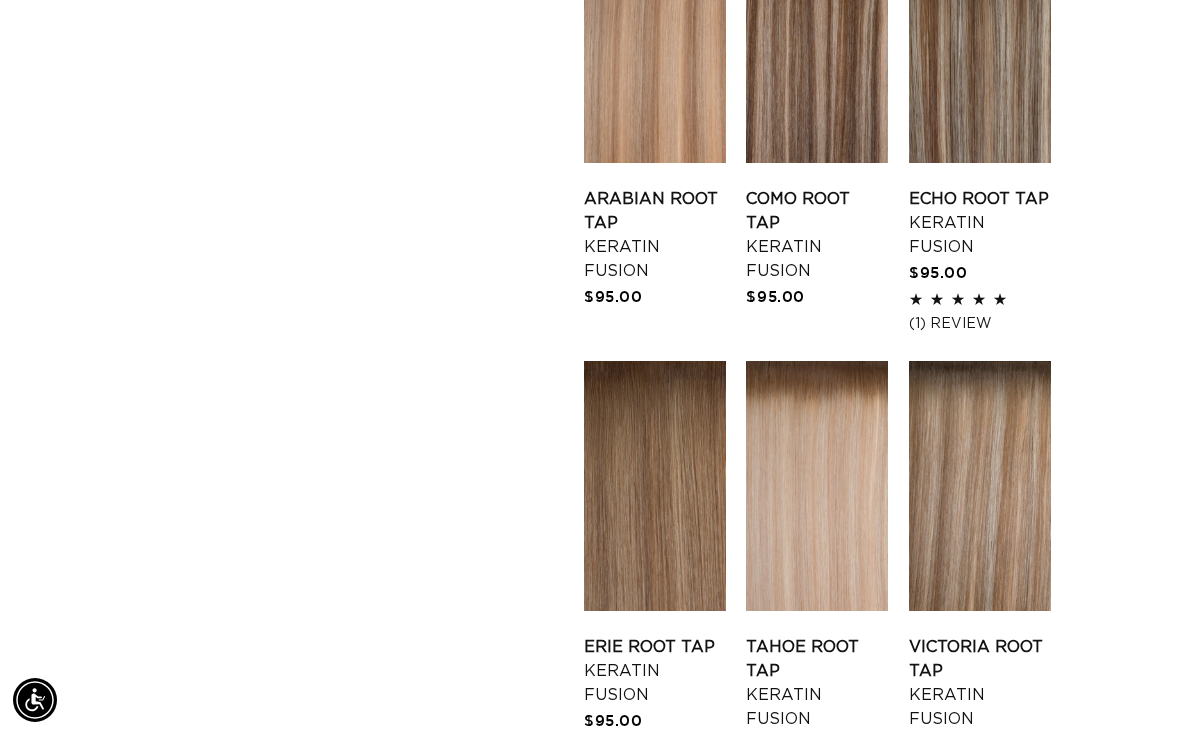 click on "Victoria Root Tap
Keratin Fusion" at bounding box center (980, 683) 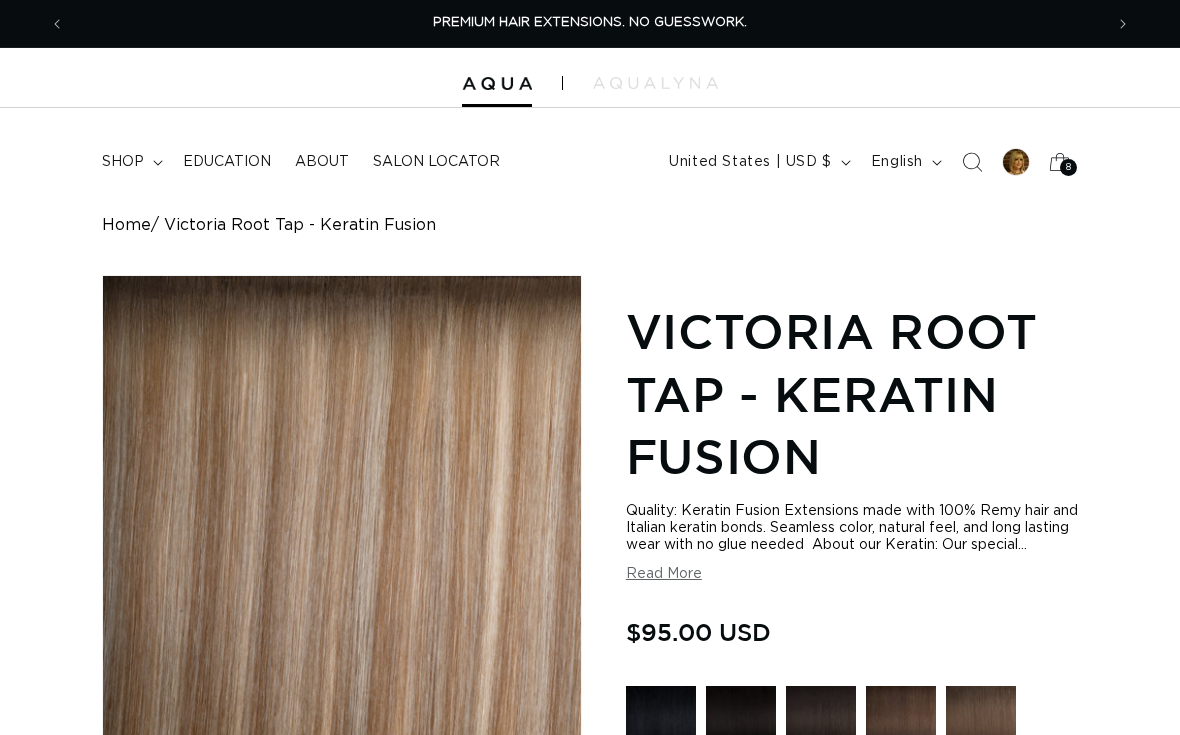 scroll, scrollTop: 0, scrollLeft: 0, axis: both 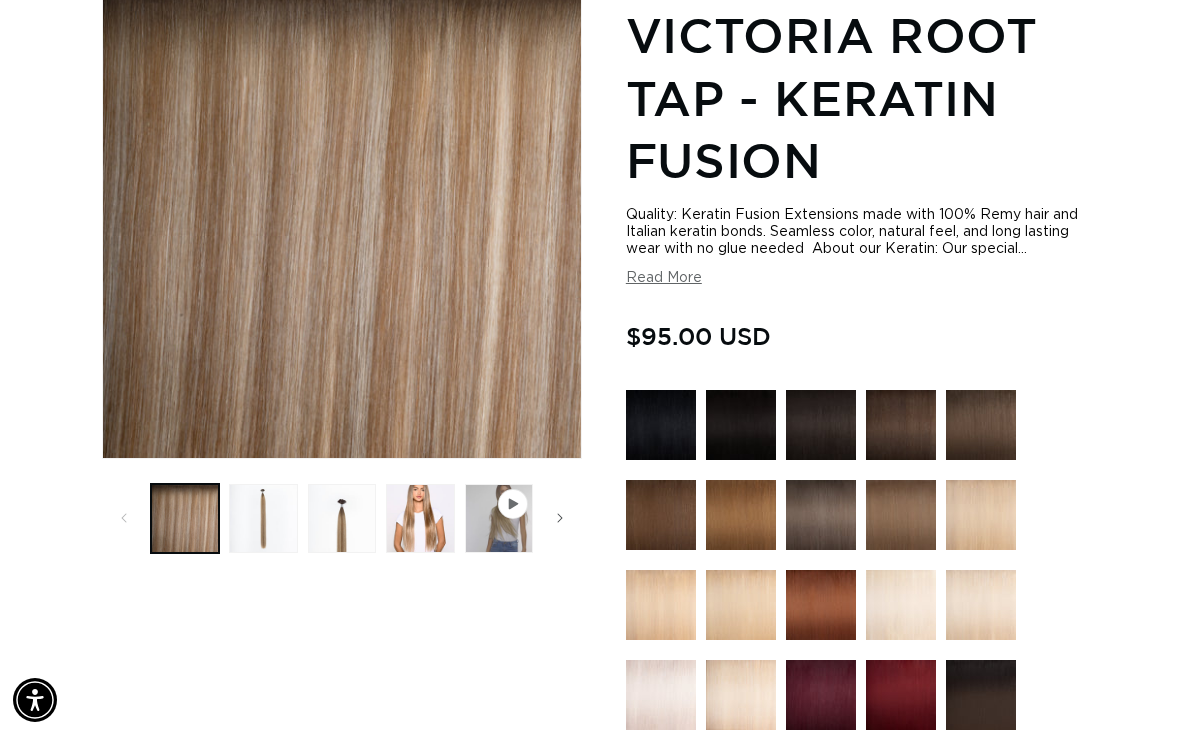 click at bounding box center (560, 518) 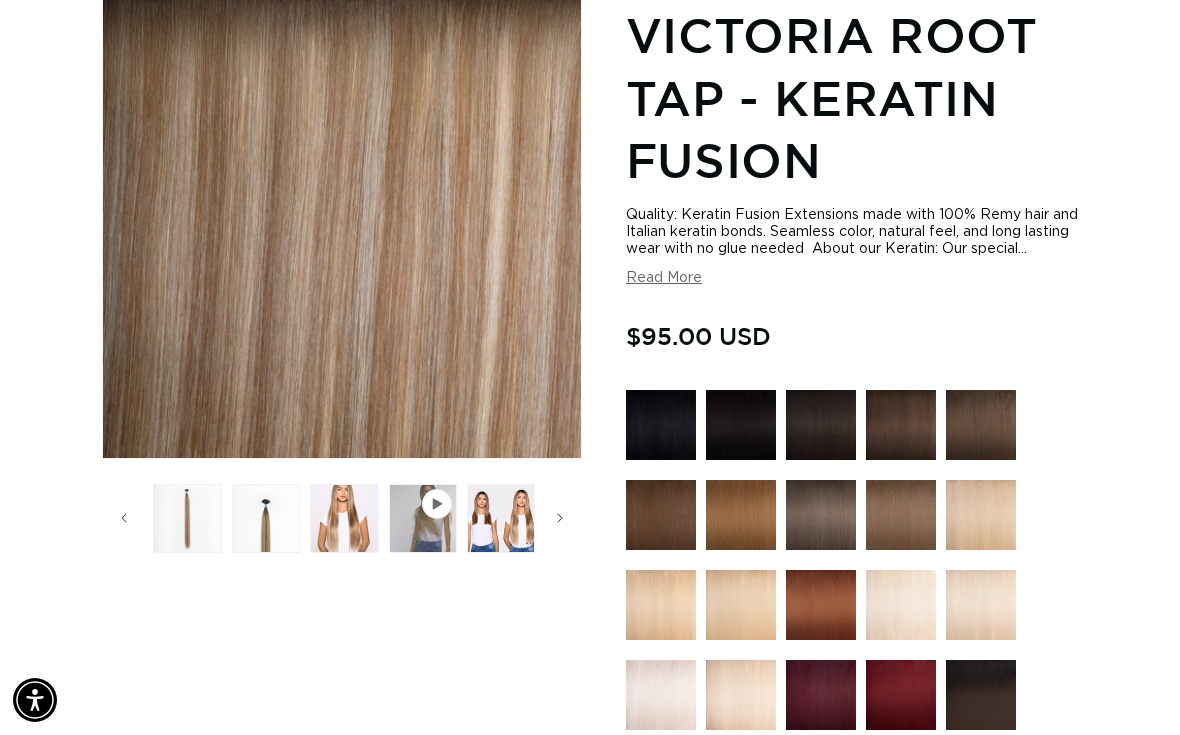scroll, scrollTop: 0, scrollLeft: 78, axis: horizontal 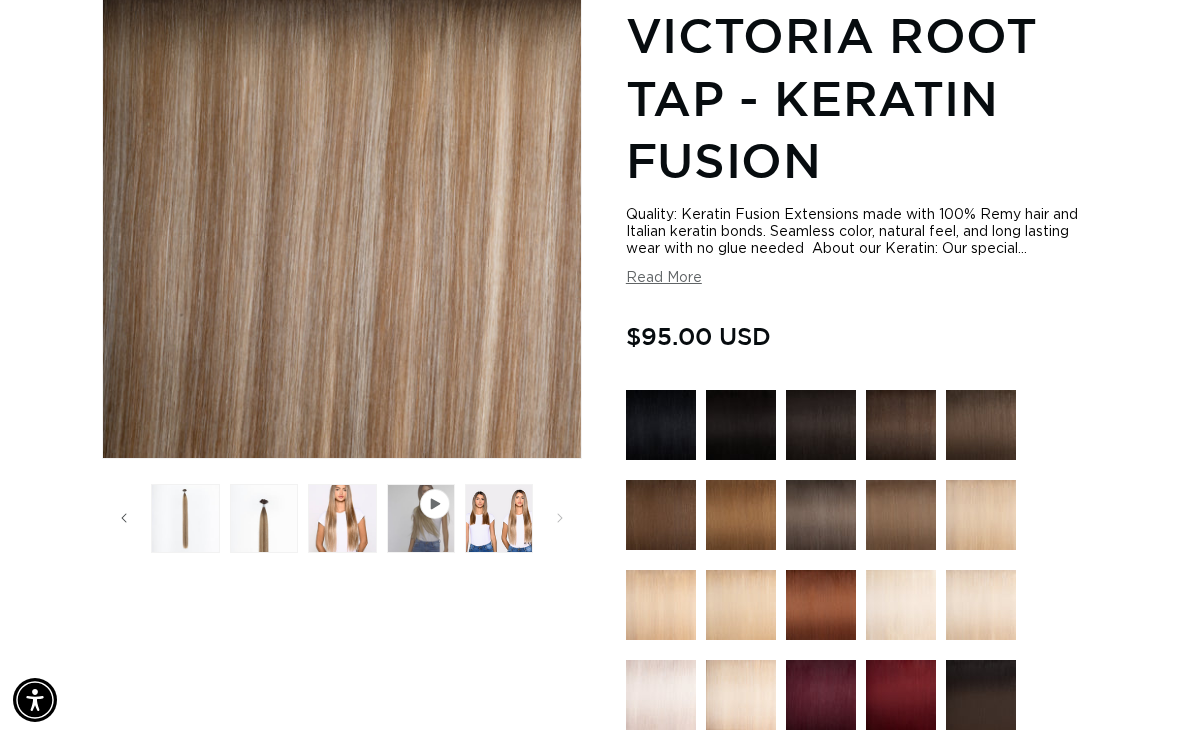 click at bounding box center (499, 518) 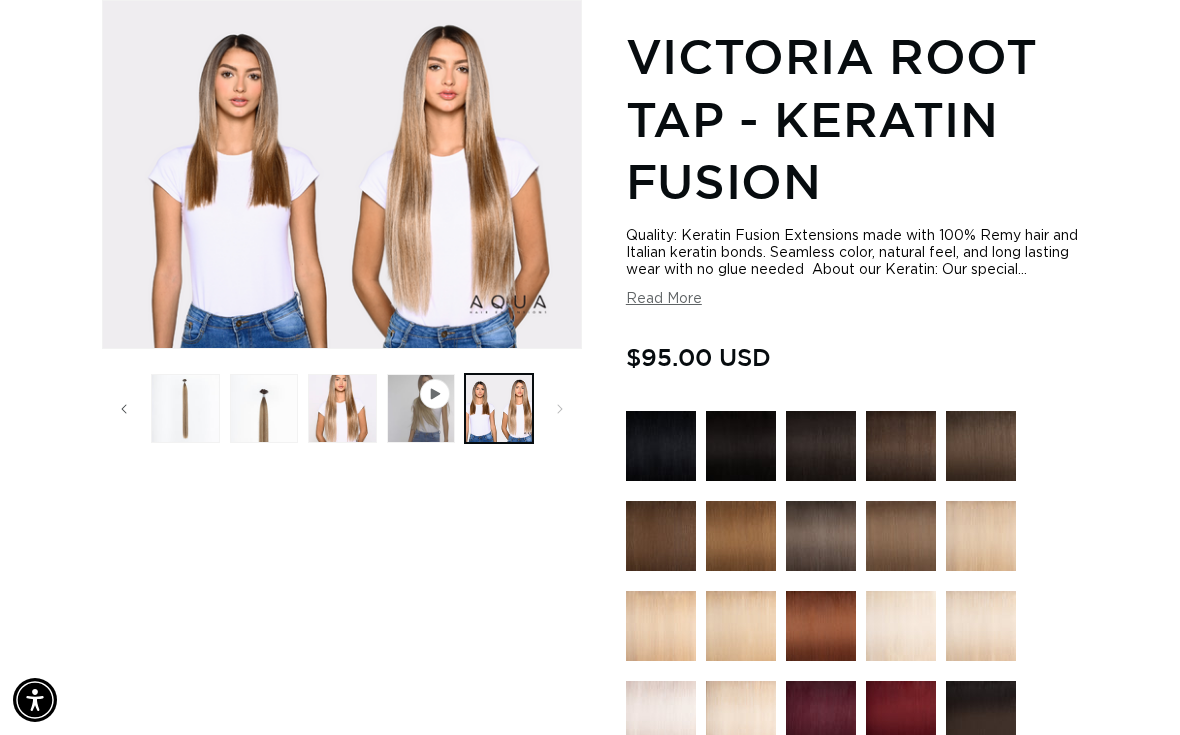 scroll, scrollTop: 274, scrollLeft: 0, axis: vertical 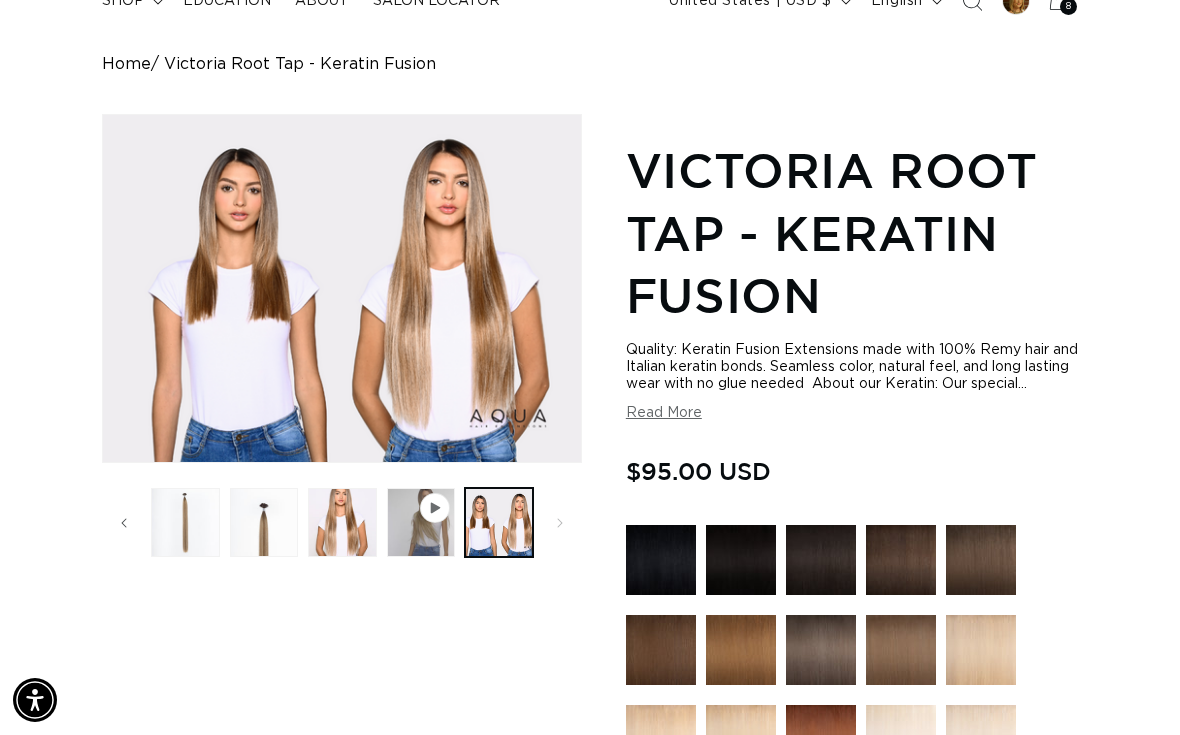 click at bounding box center (421, 522) 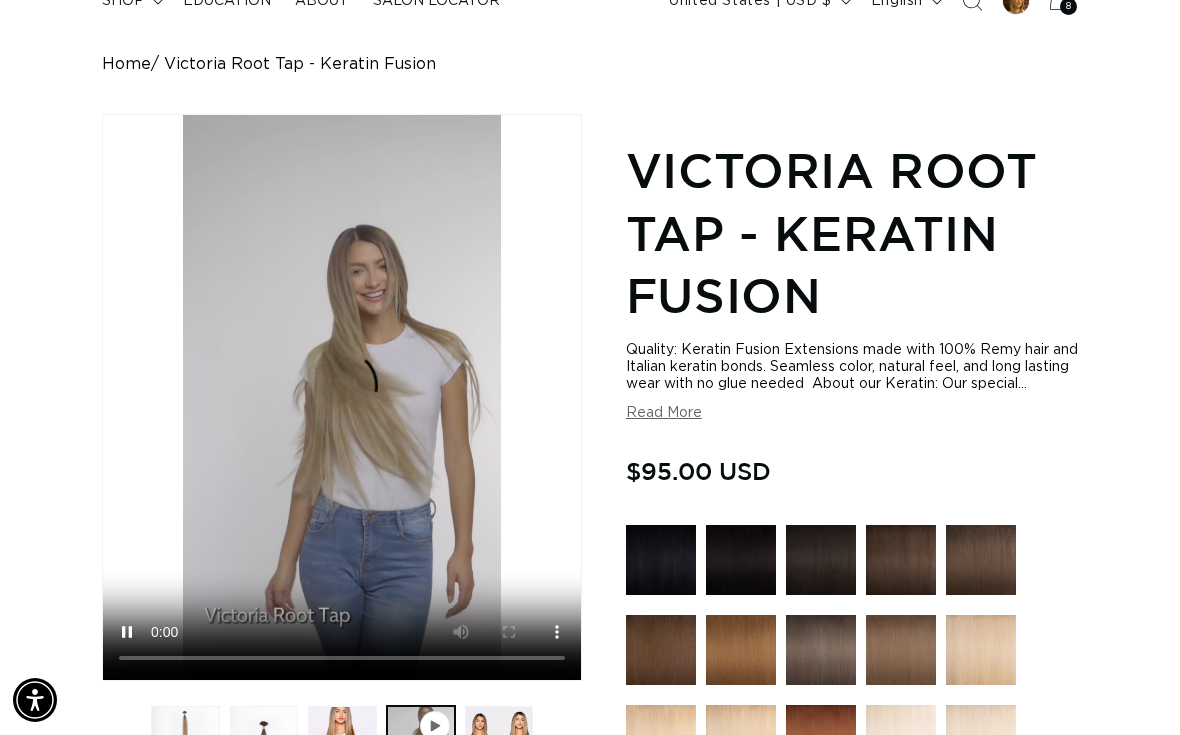scroll, scrollTop: 0, scrollLeft: 1038, axis: horizontal 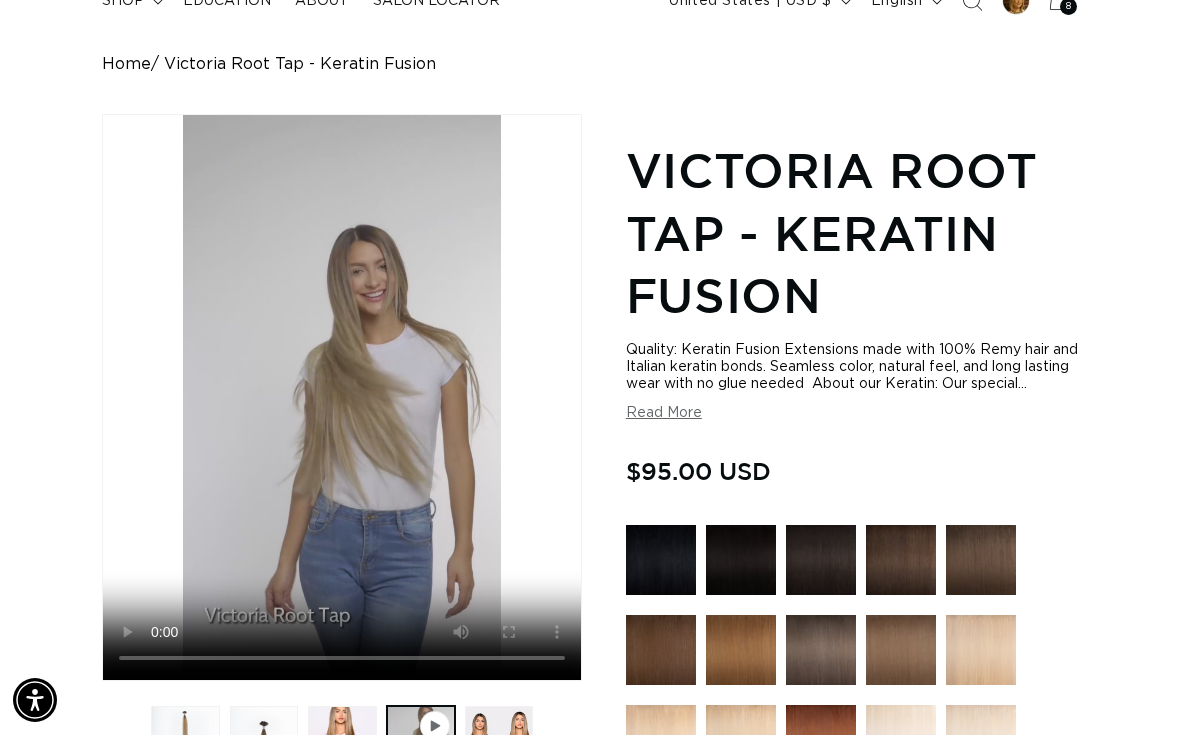 click 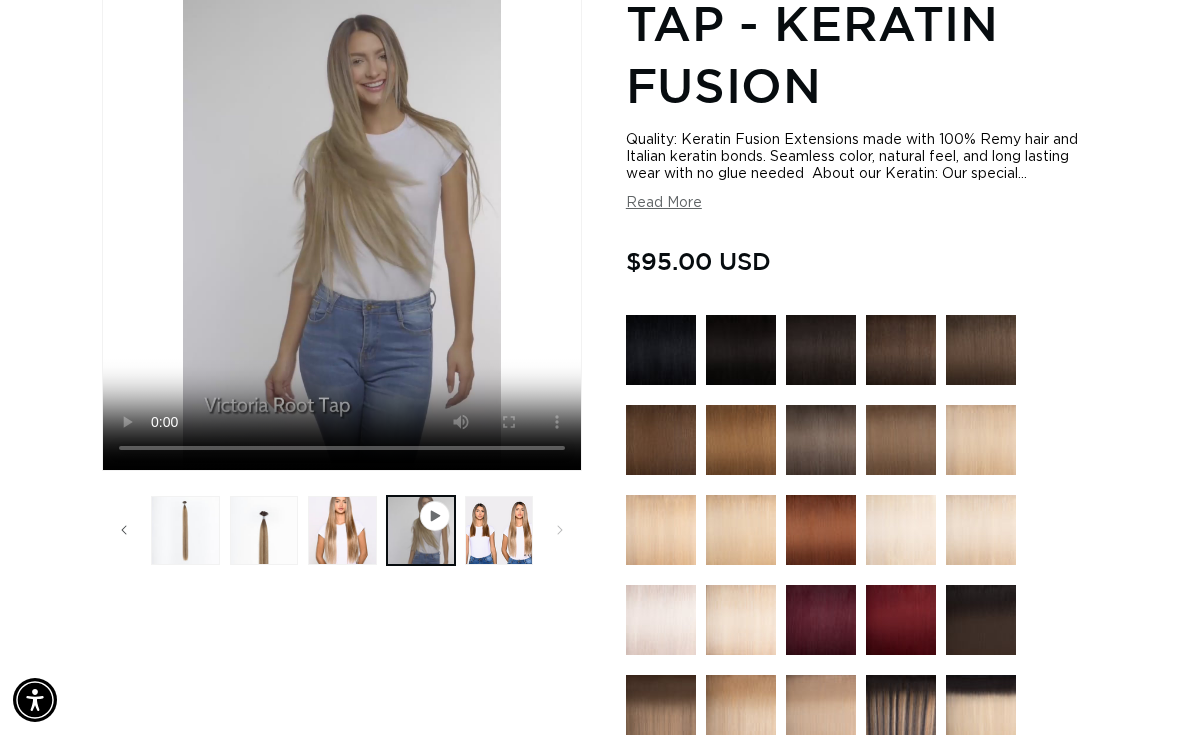 scroll, scrollTop: 370, scrollLeft: 0, axis: vertical 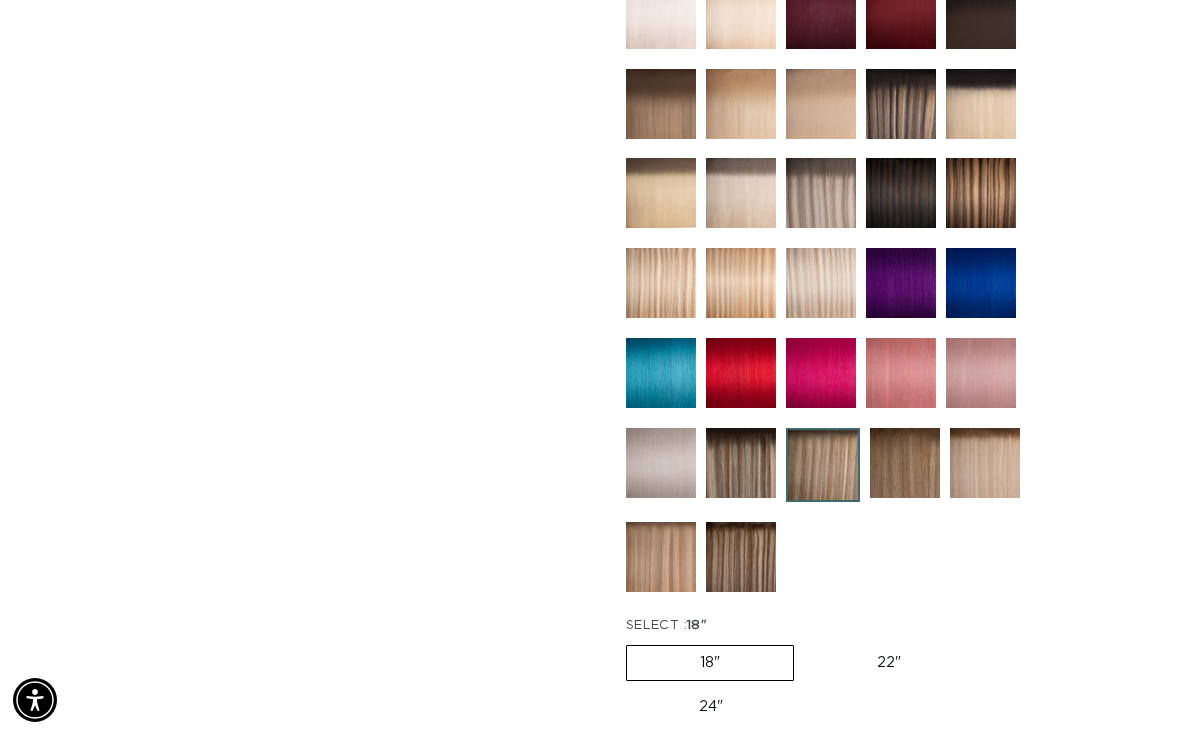 click at bounding box center [741, 104] 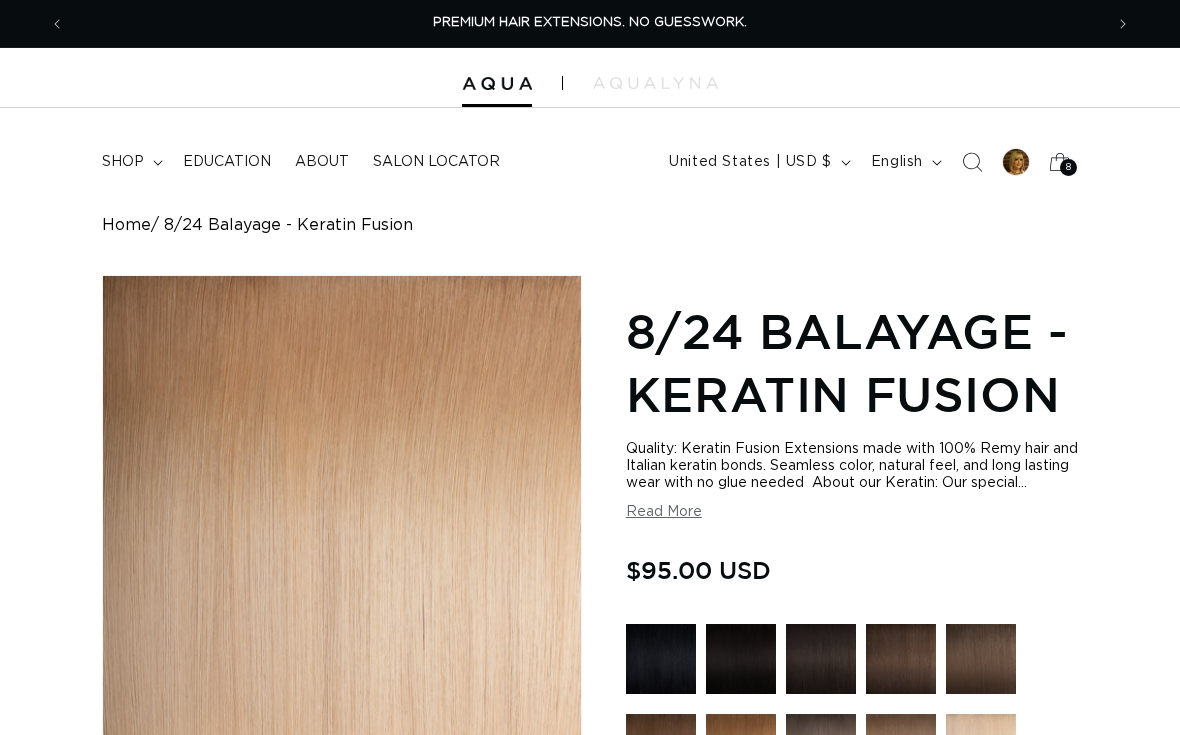 scroll, scrollTop: 0, scrollLeft: 0, axis: both 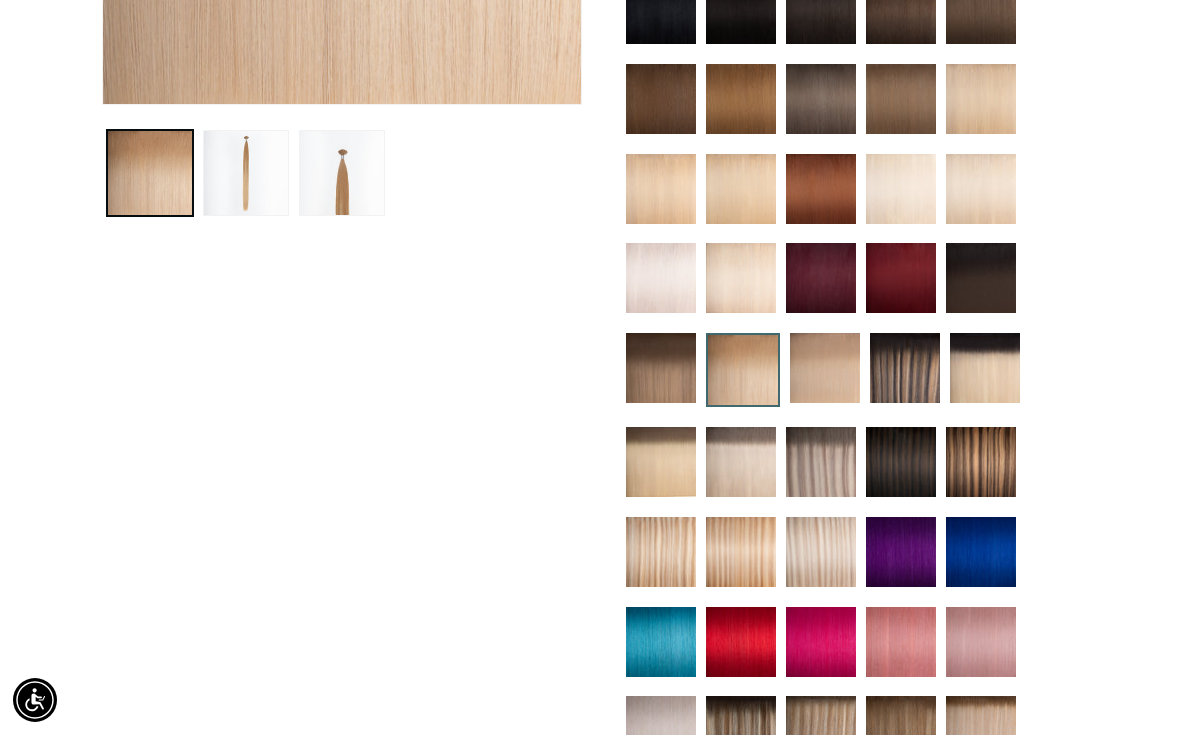 click at bounding box center [661, 368] 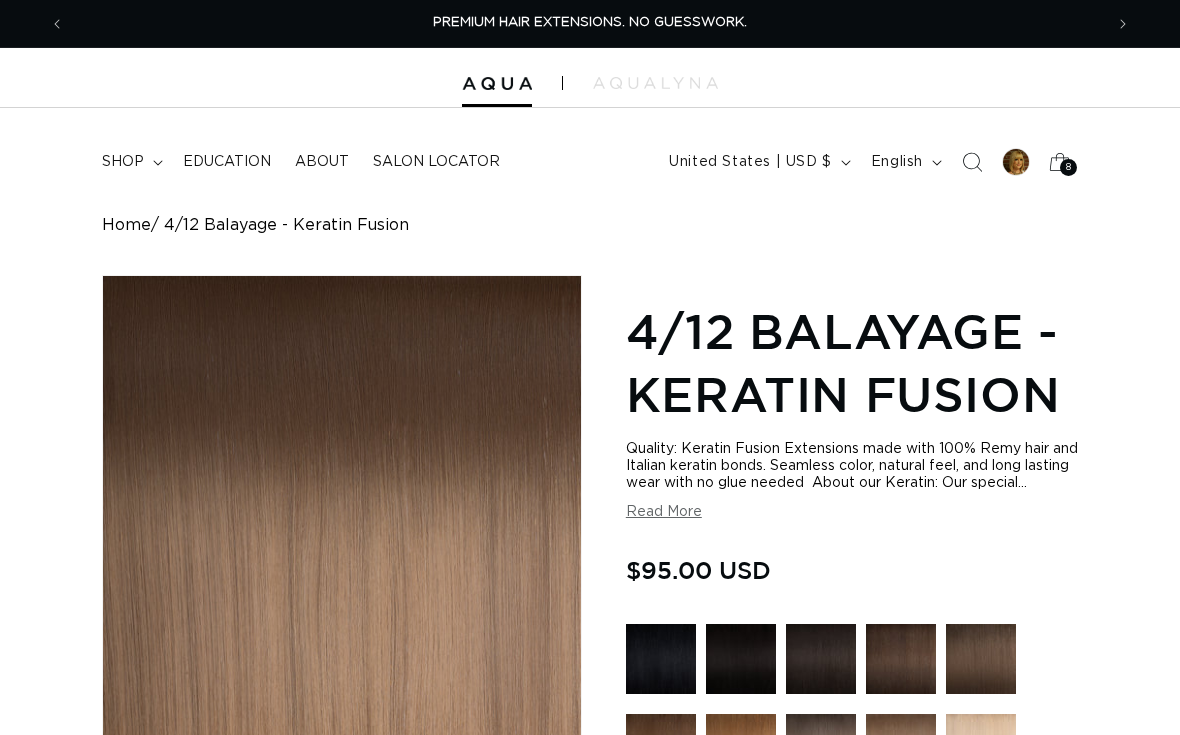 scroll, scrollTop: 40, scrollLeft: 0, axis: vertical 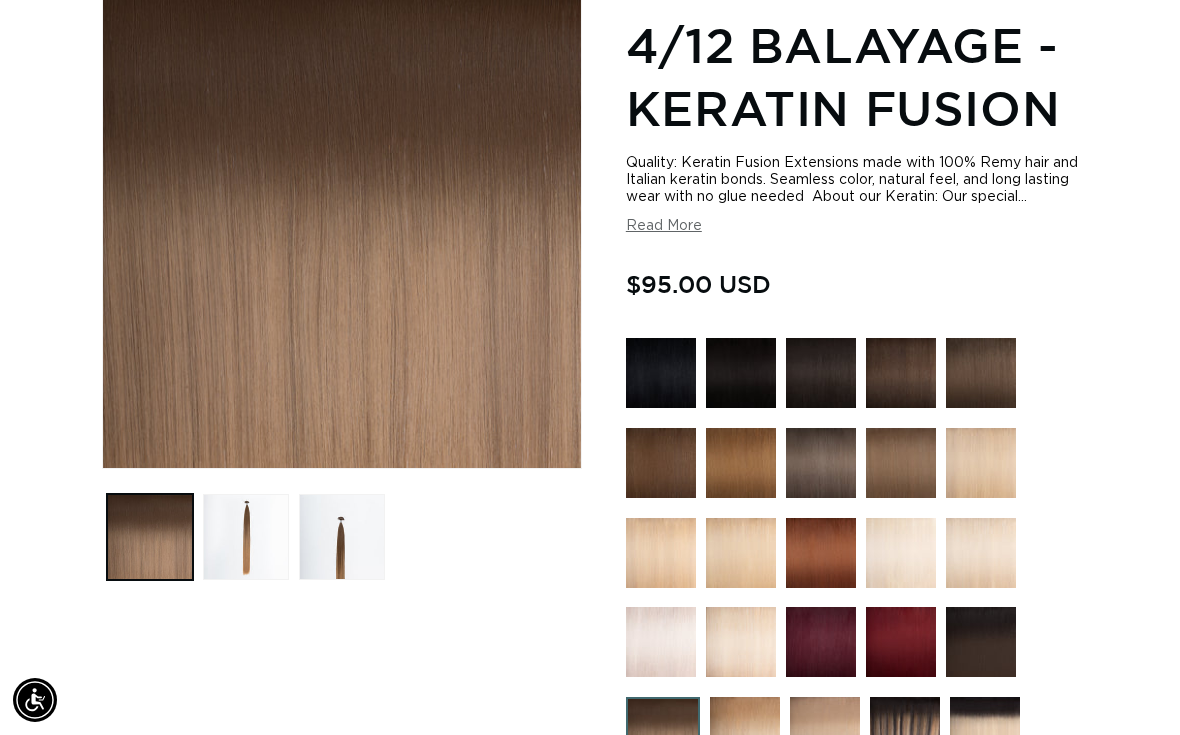 click at bounding box center [246, 537] 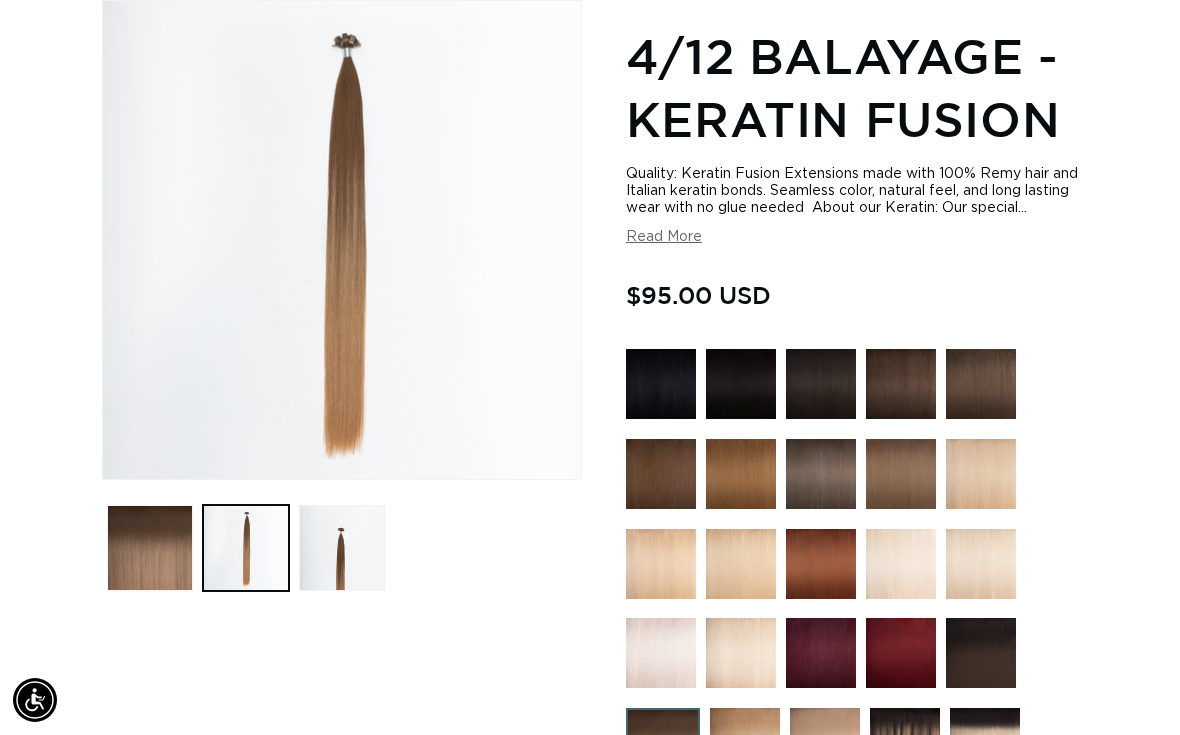 scroll, scrollTop: 274, scrollLeft: 0, axis: vertical 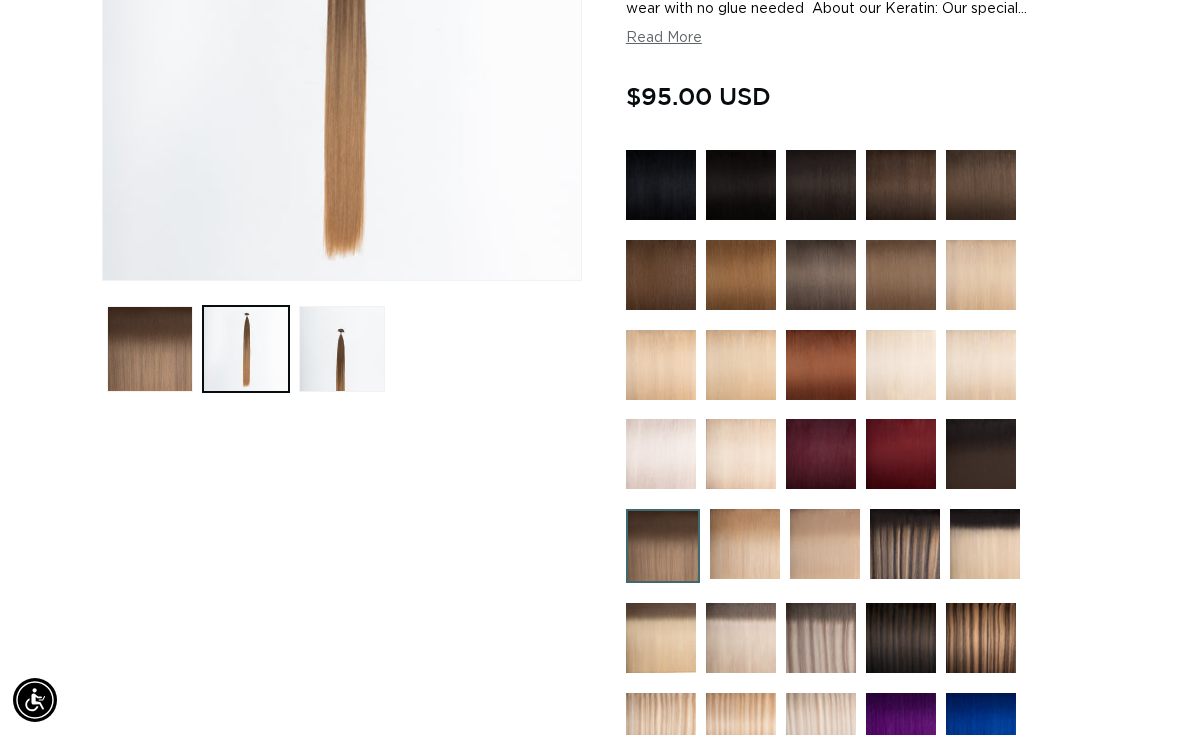 click at bounding box center (905, 544) 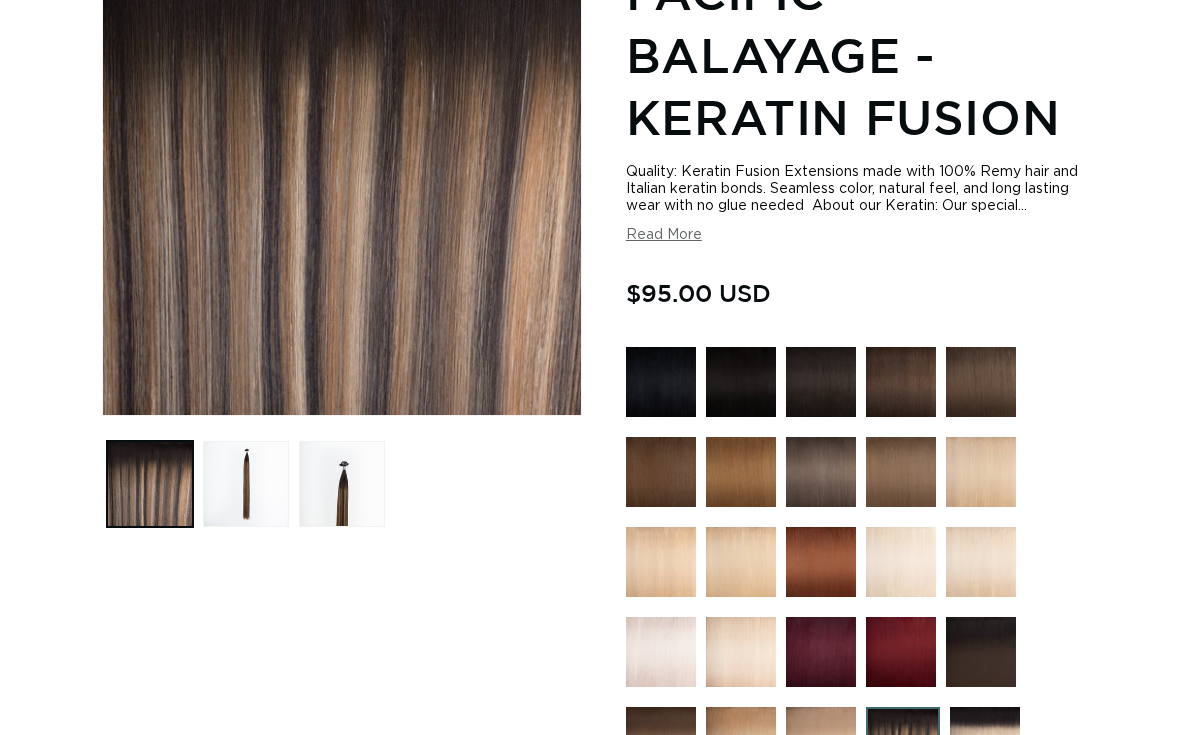 scroll, scrollTop: 0, scrollLeft: 0, axis: both 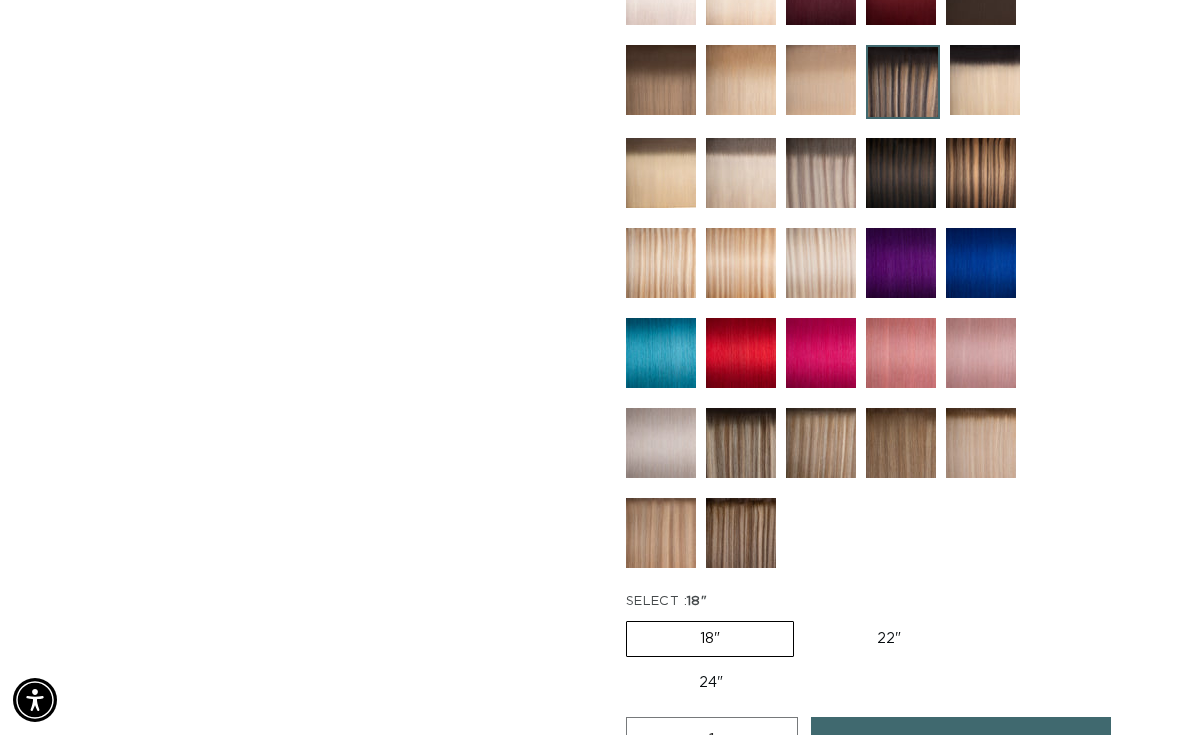 click at bounding box center (741, 80) 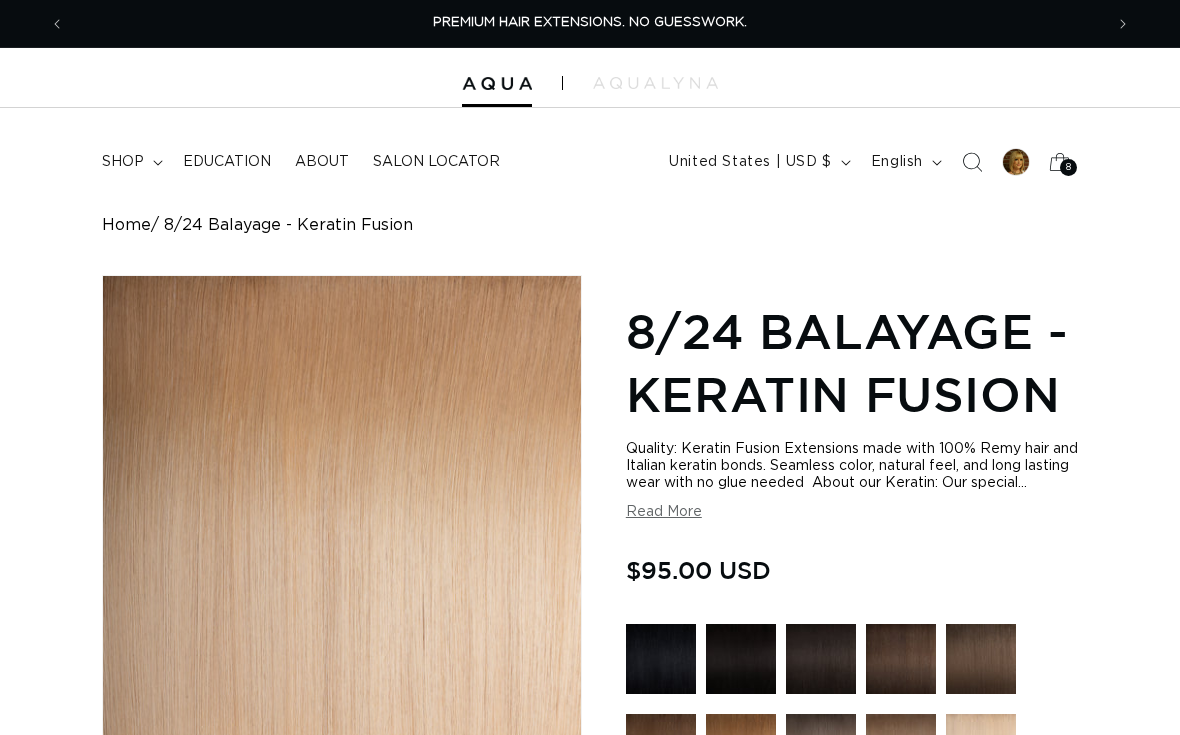 scroll, scrollTop: 0, scrollLeft: 0, axis: both 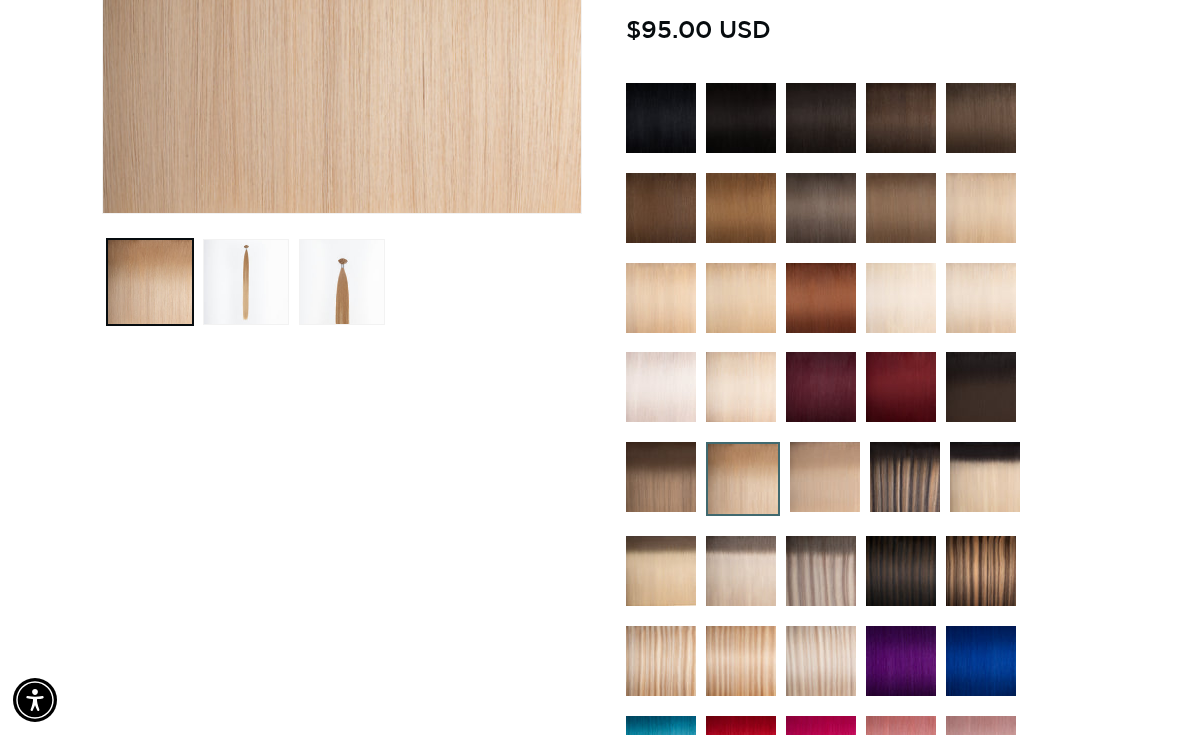 click at bounding box center [825, 477] 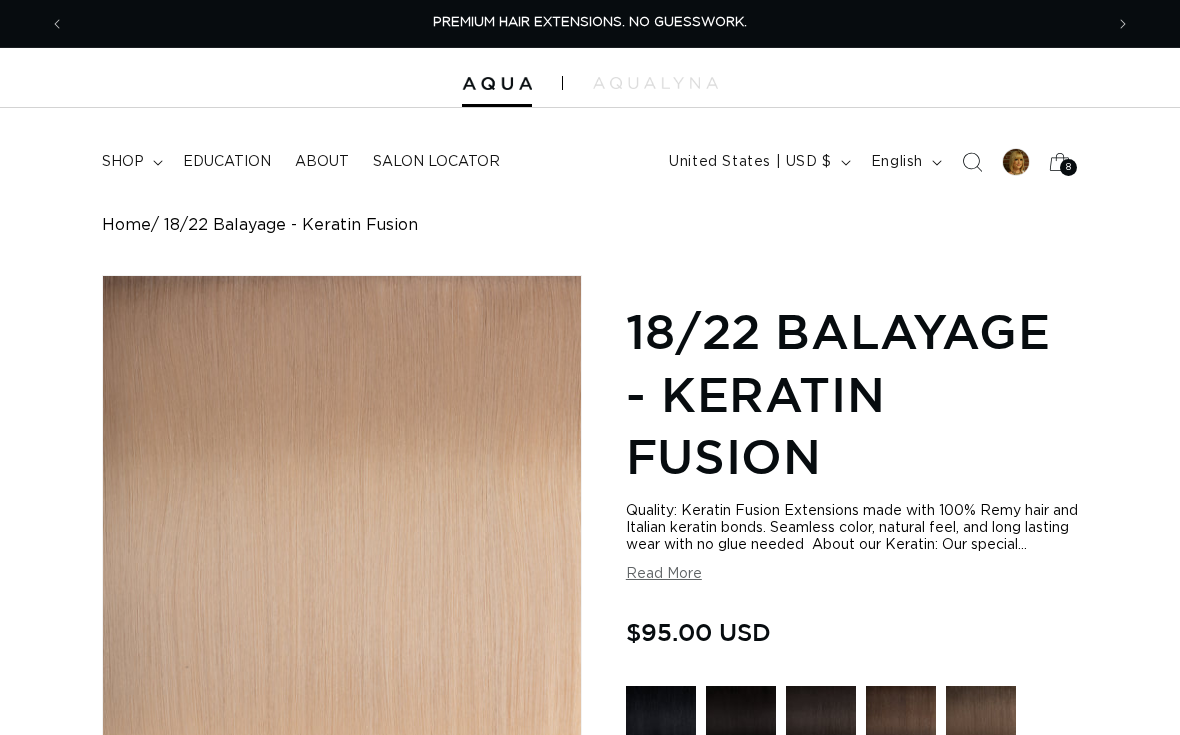 scroll, scrollTop: 0, scrollLeft: 0, axis: both 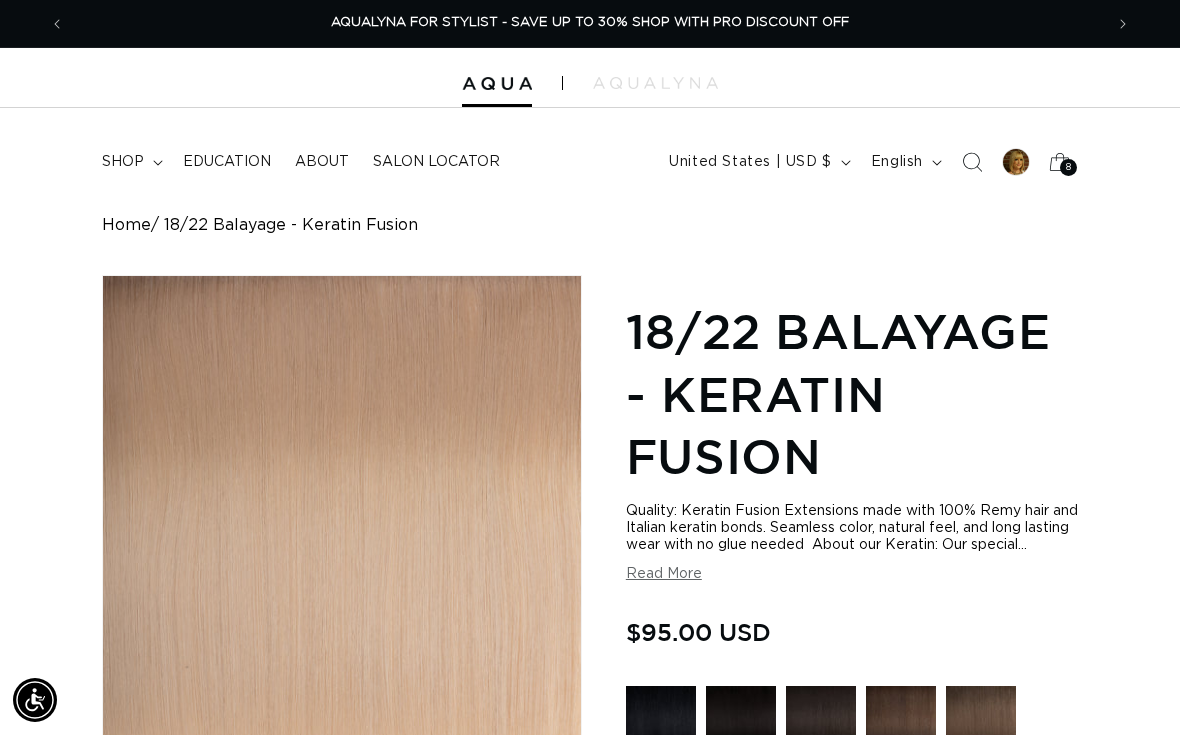 click on "8 8" at bounding box center [1068, 167] 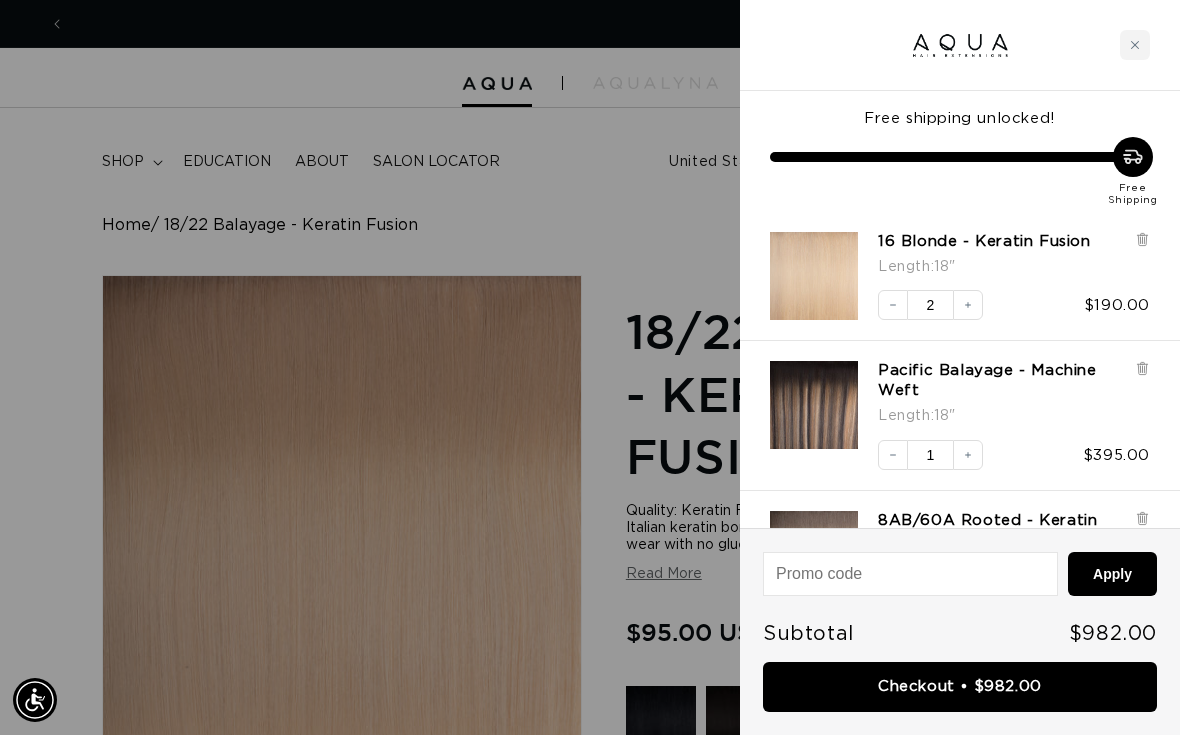 scroll, scrollTop: 0, scrollLeft: 0, axis: both 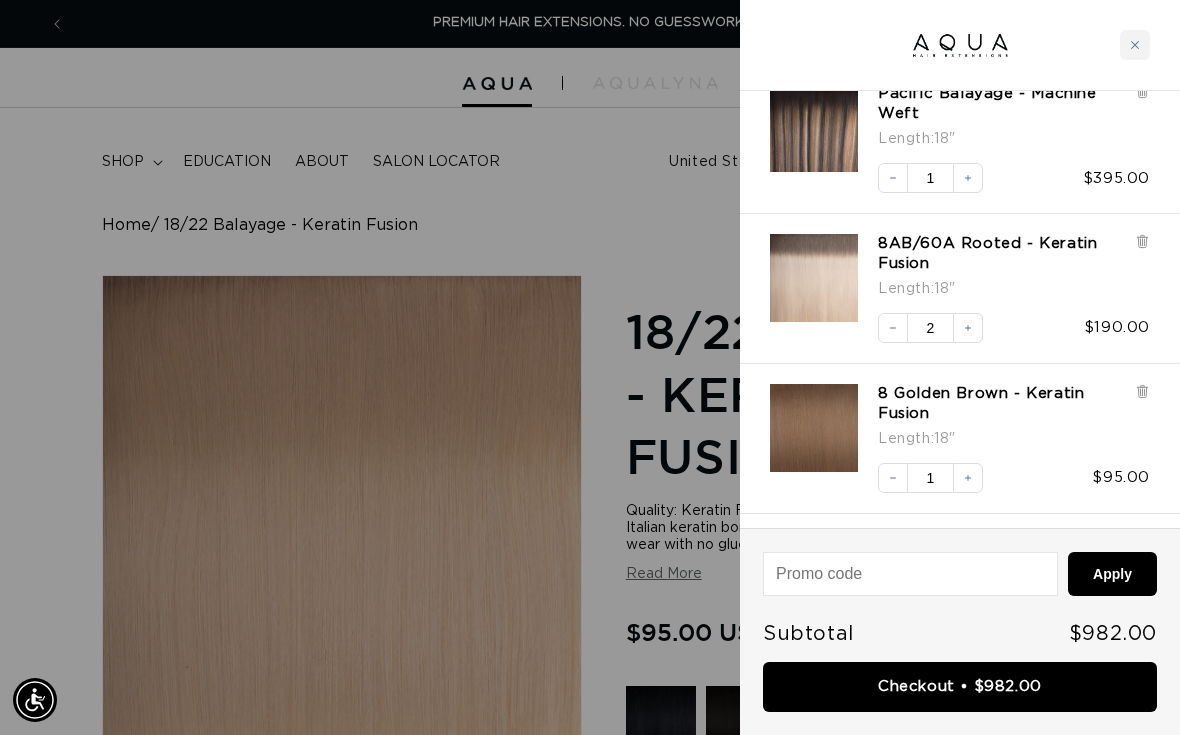 click on "Decrease quantity" at bounding box center (893, 328) 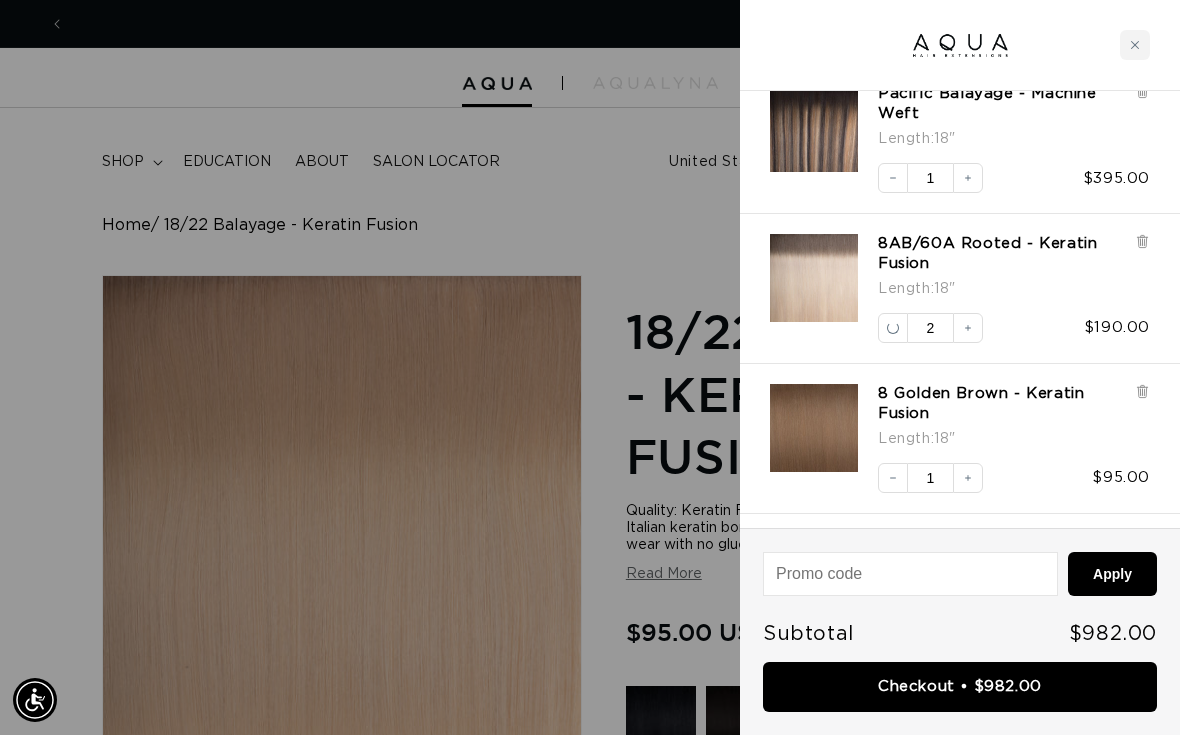 scroll, scrollTop: 0, scrollLeft: 1038, axis: horizontal 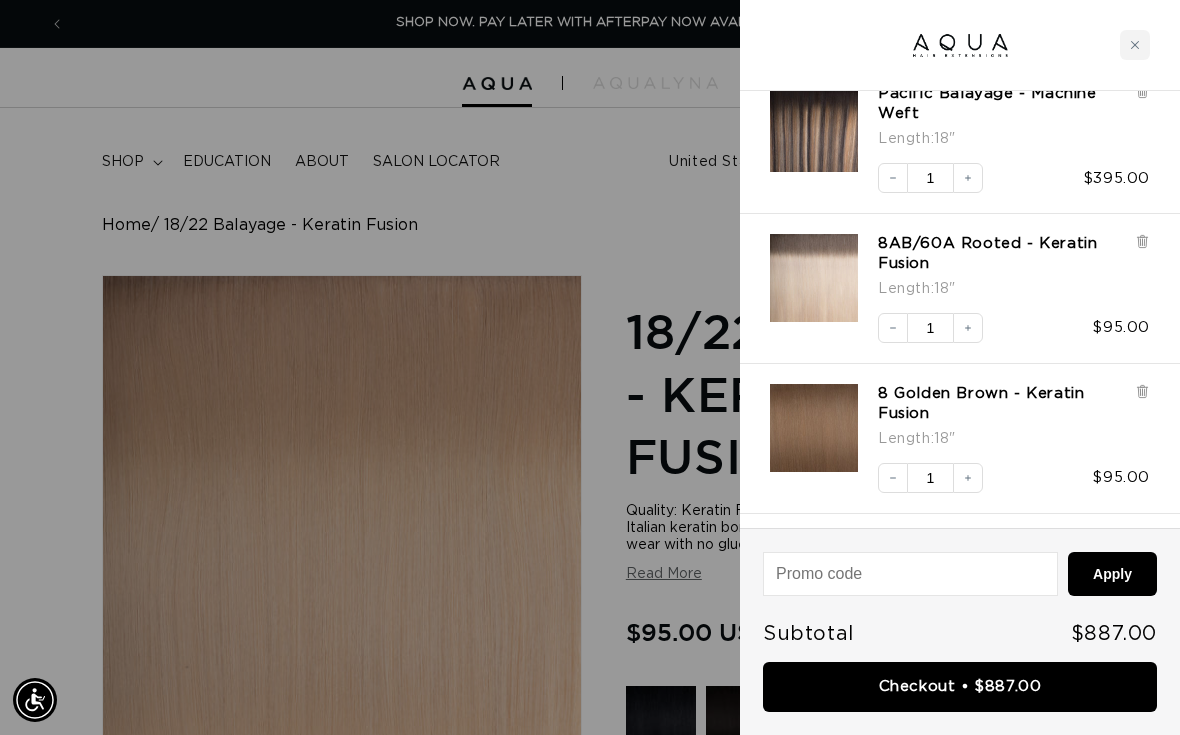 click on "Decrease quantity" at bounding box center (893, 328) 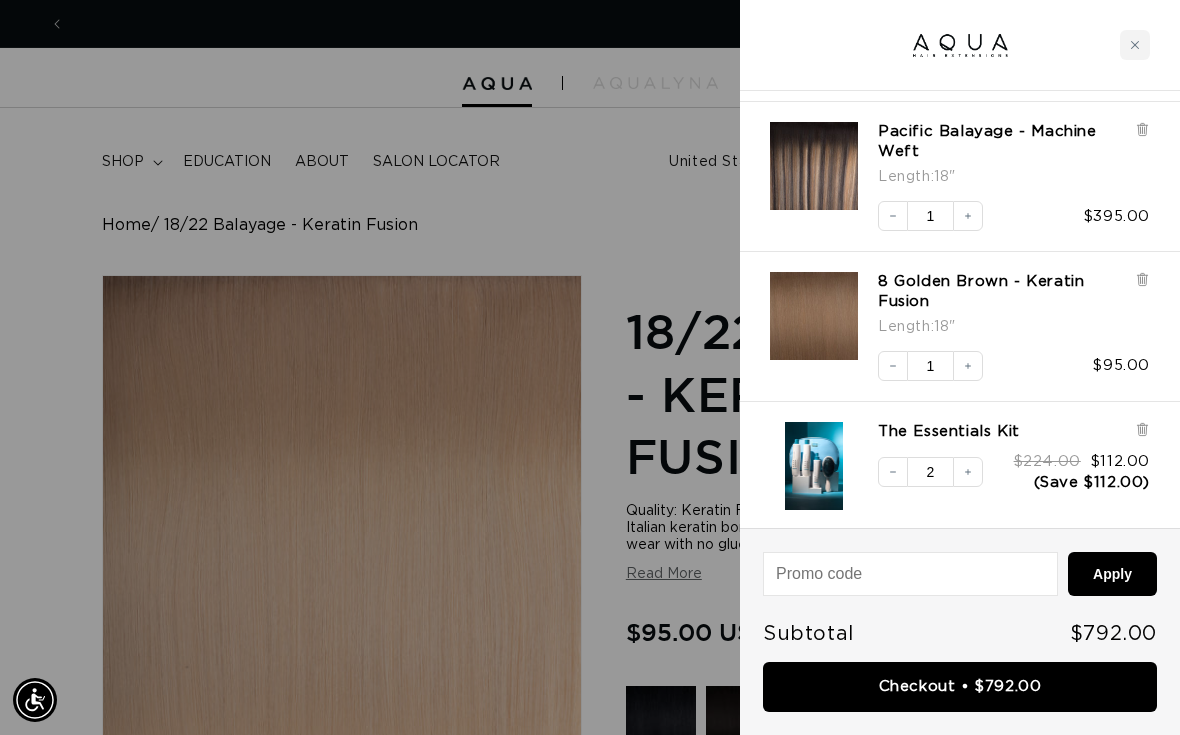 scroll, scrollTop: 17, scrollLeft: 0, axis: vertical 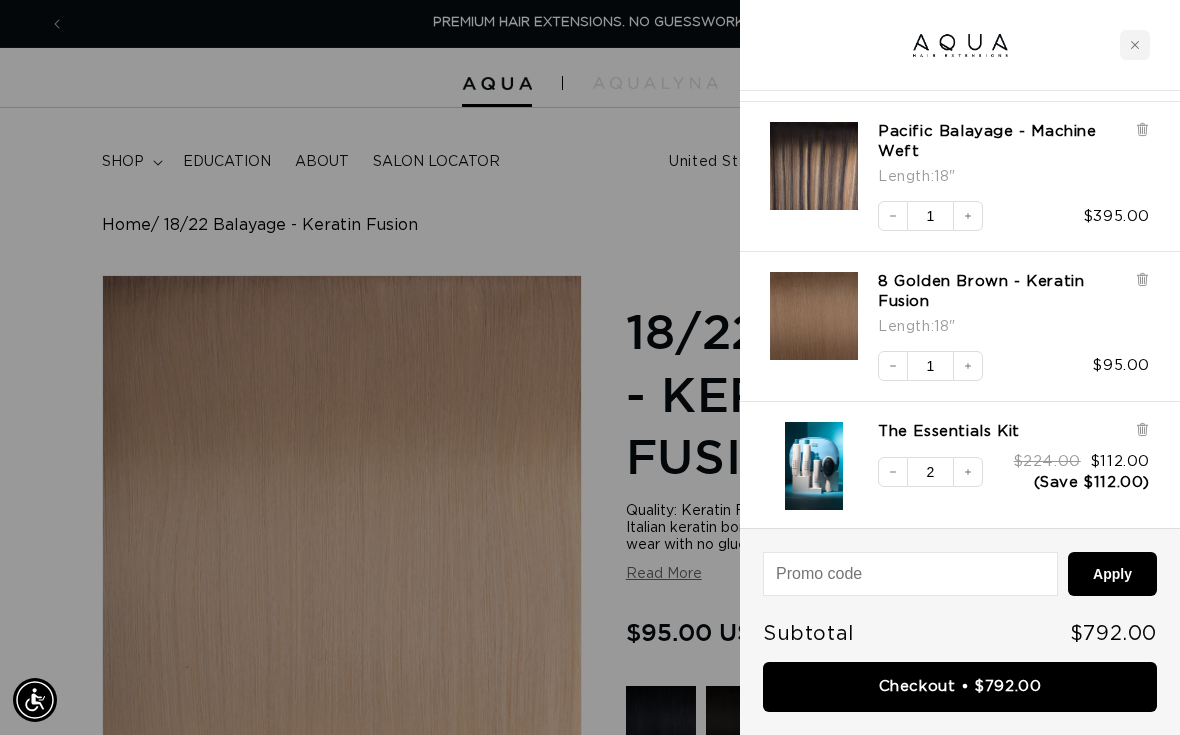 click at bounding box center [1135, 45] 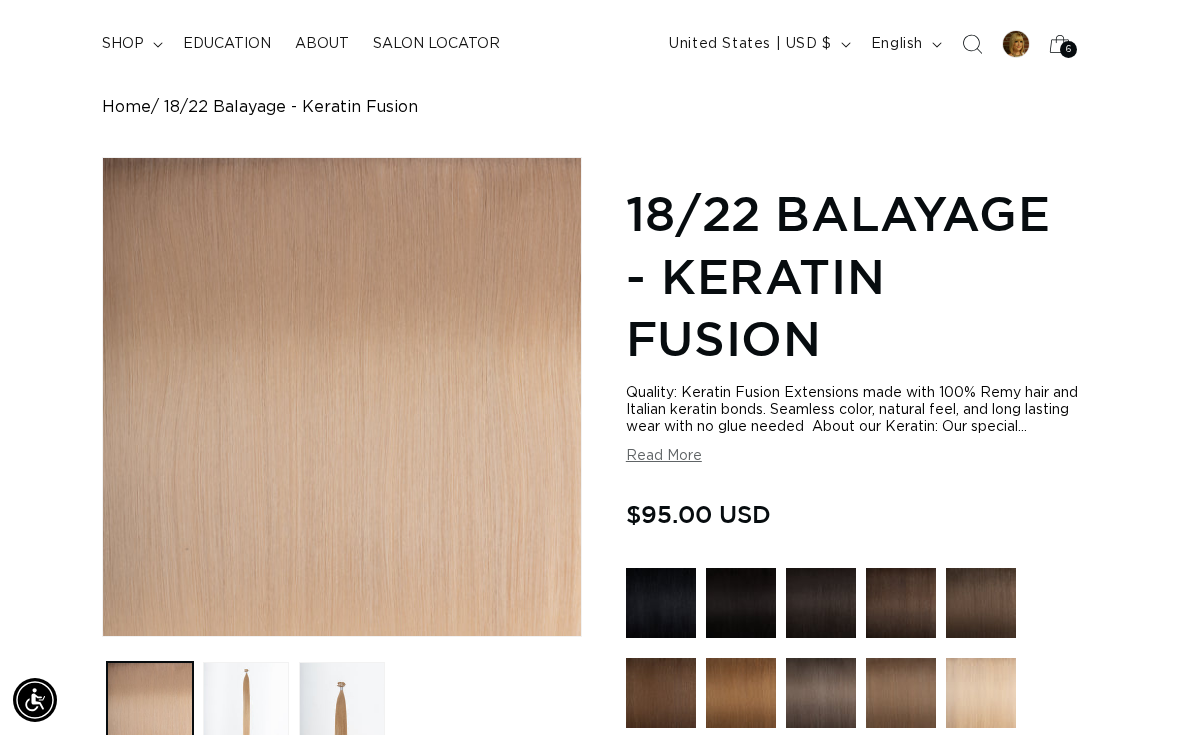 scroll, scrollTop: 226, scrollLeft: 0, axis: vertical 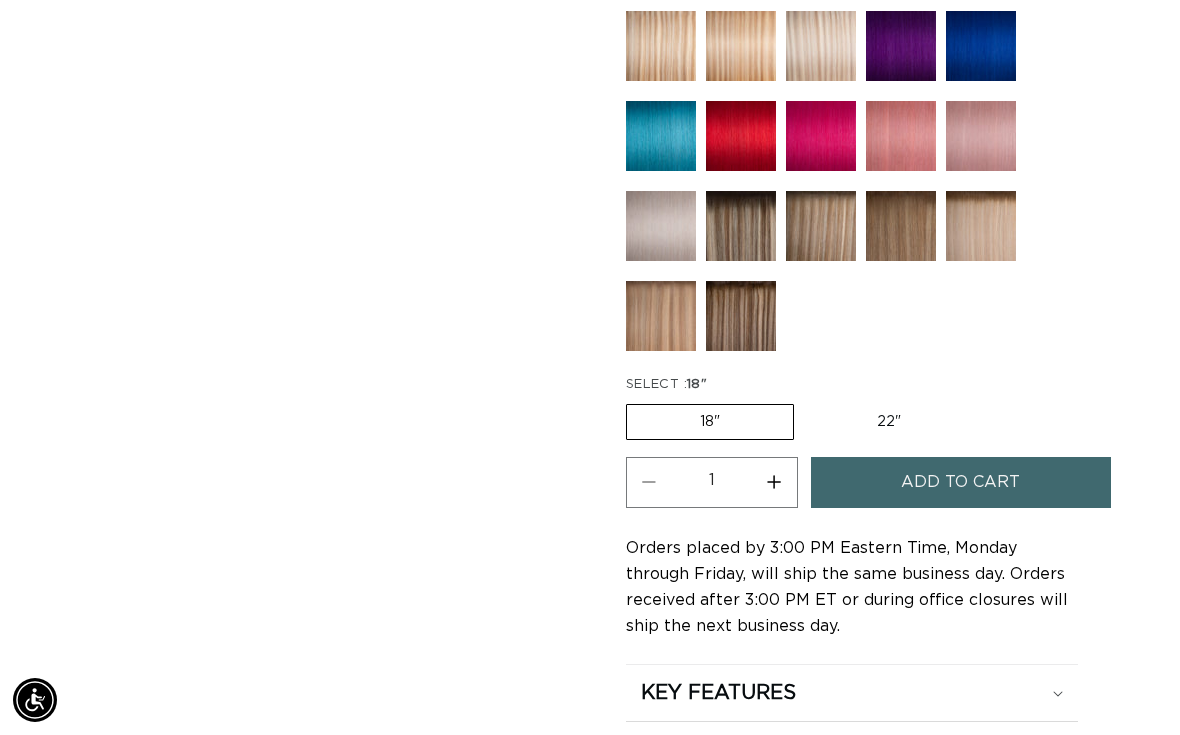 click on "18" Variant sold out or unavailable" at bounding box center (710, 422) 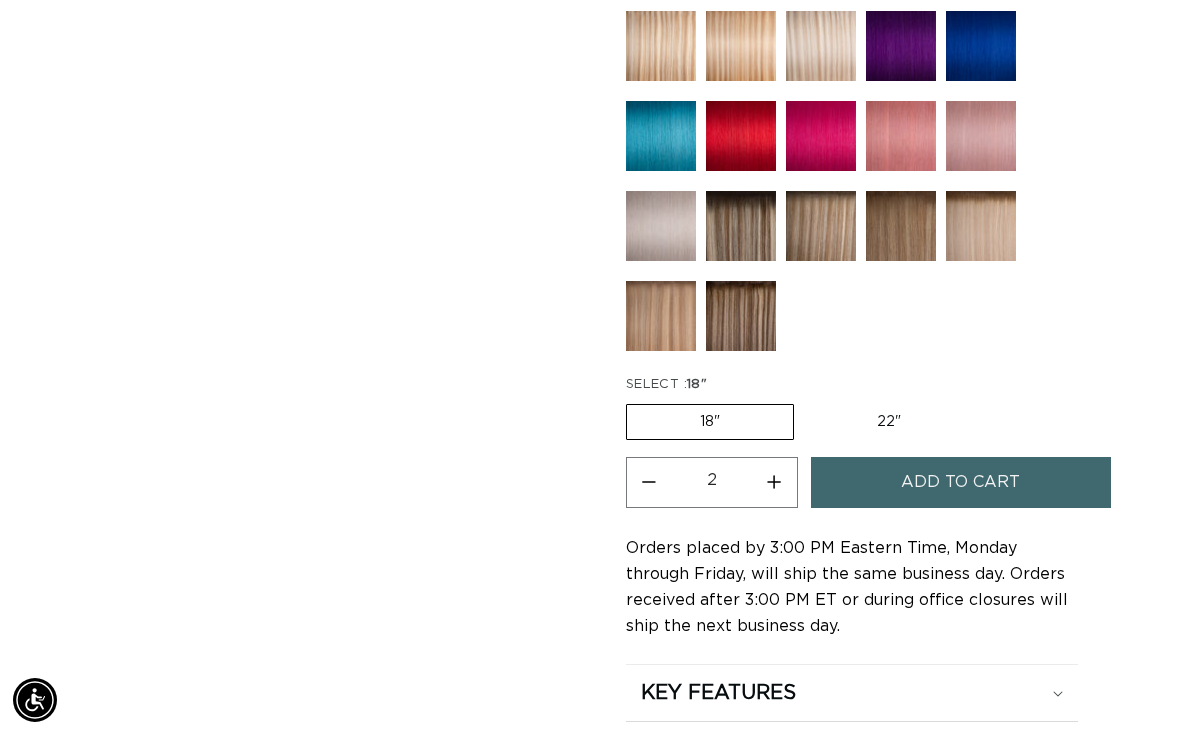 scroll, scrollTop: 0, scrollLeft: 0, axis: both 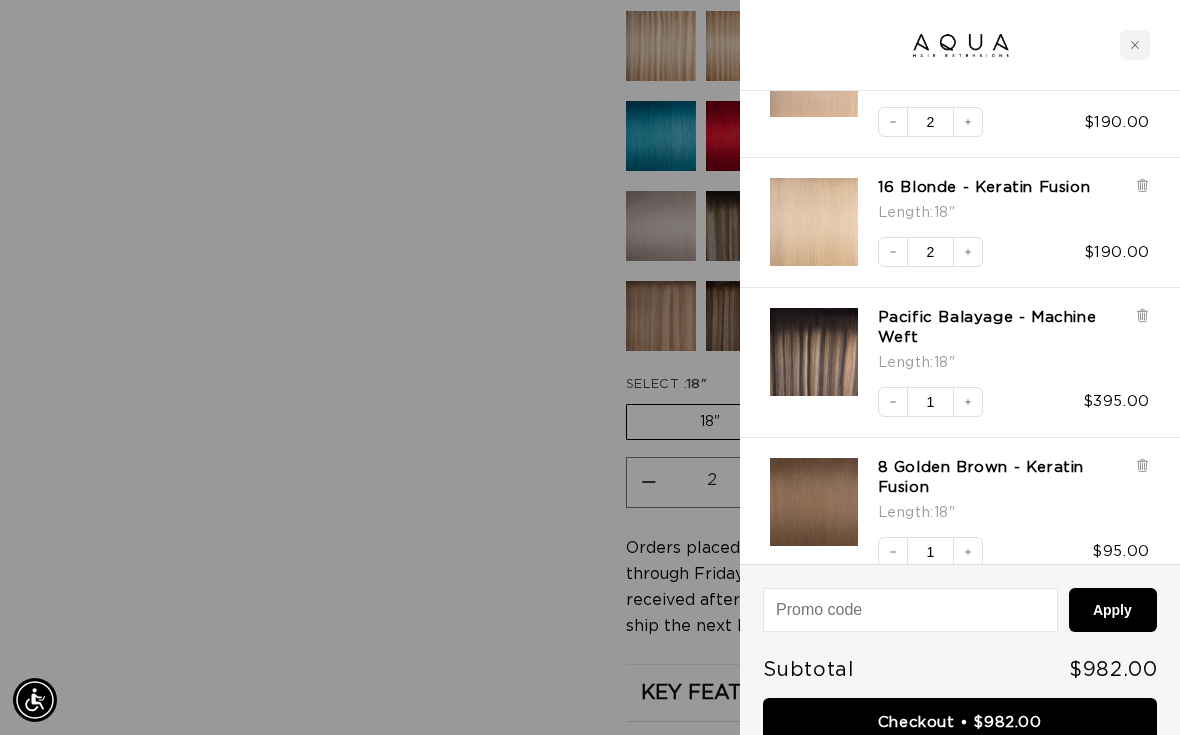 click at bounding box center (590, 367) 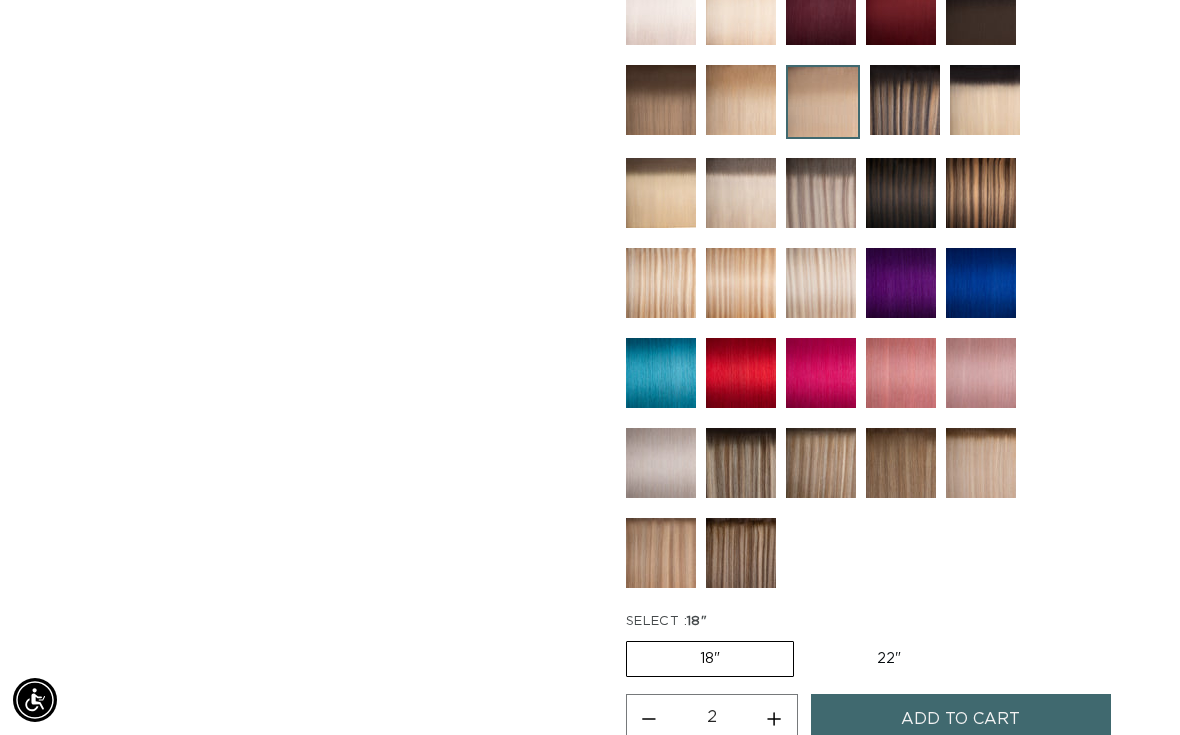 scroll, scrollTop: 979, scrollLeft: 0, axis: vertical 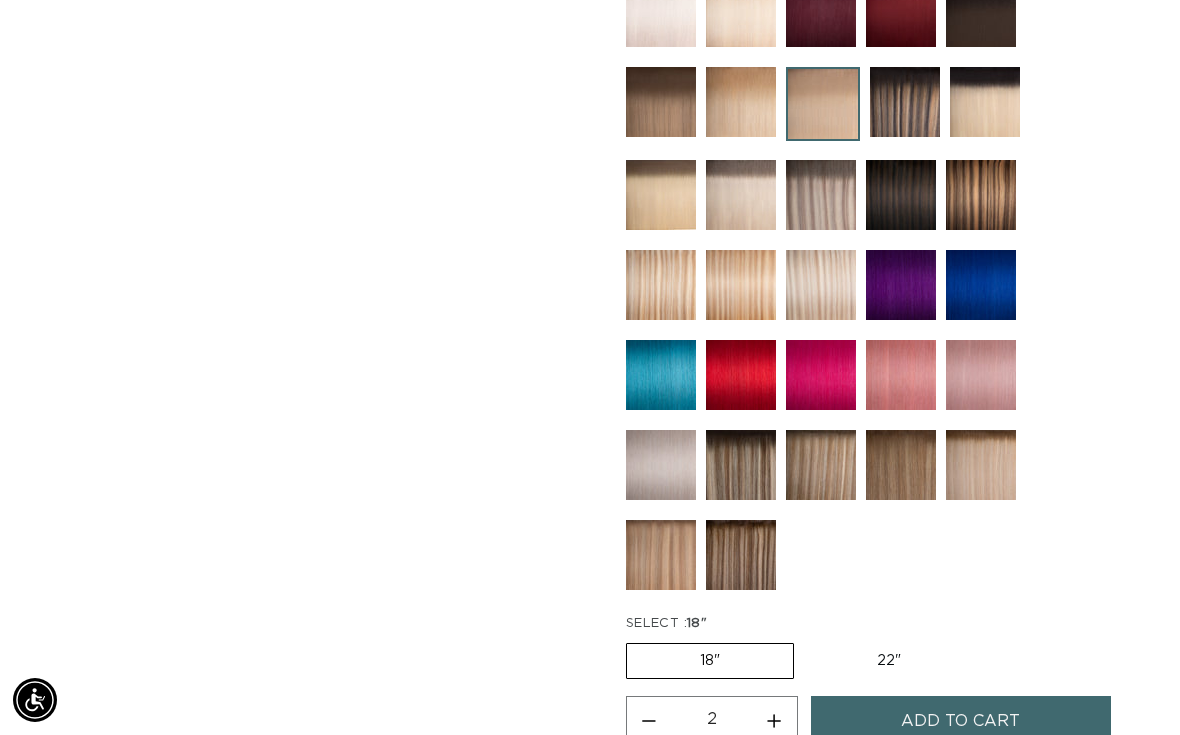 click at bounding box center (905, 102) 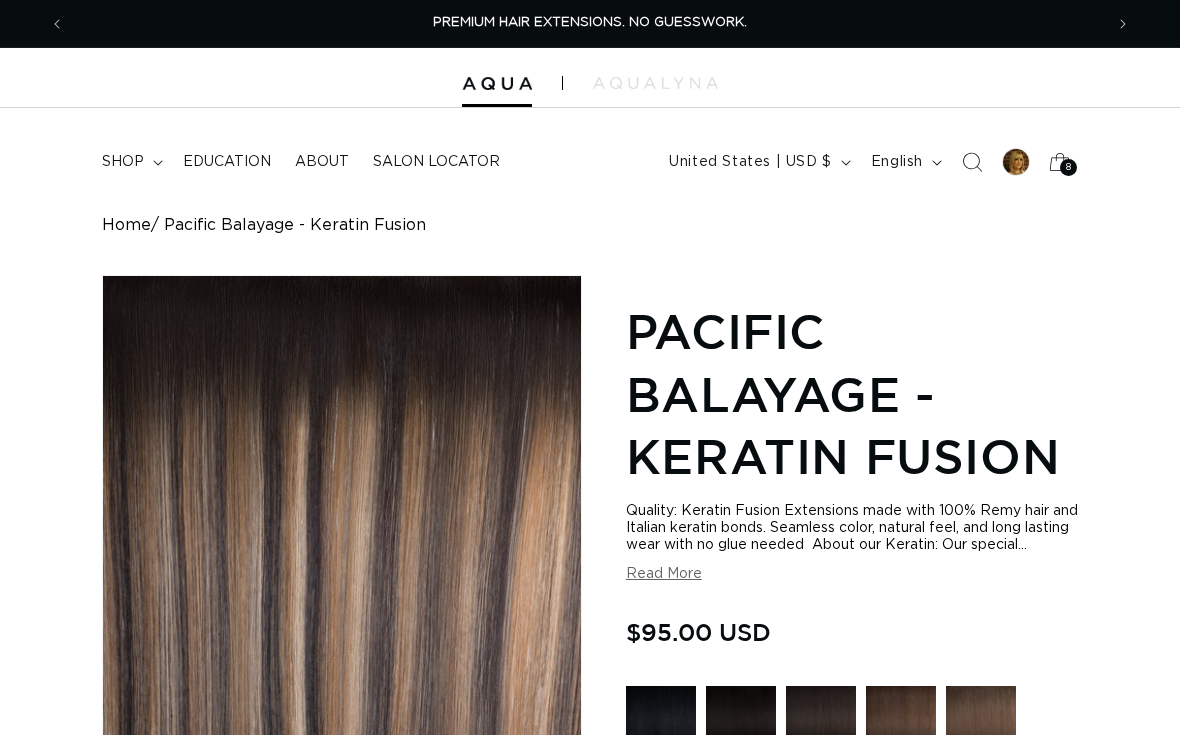scroll, scrollTop: 0, scrollLeft: 0, axis: both 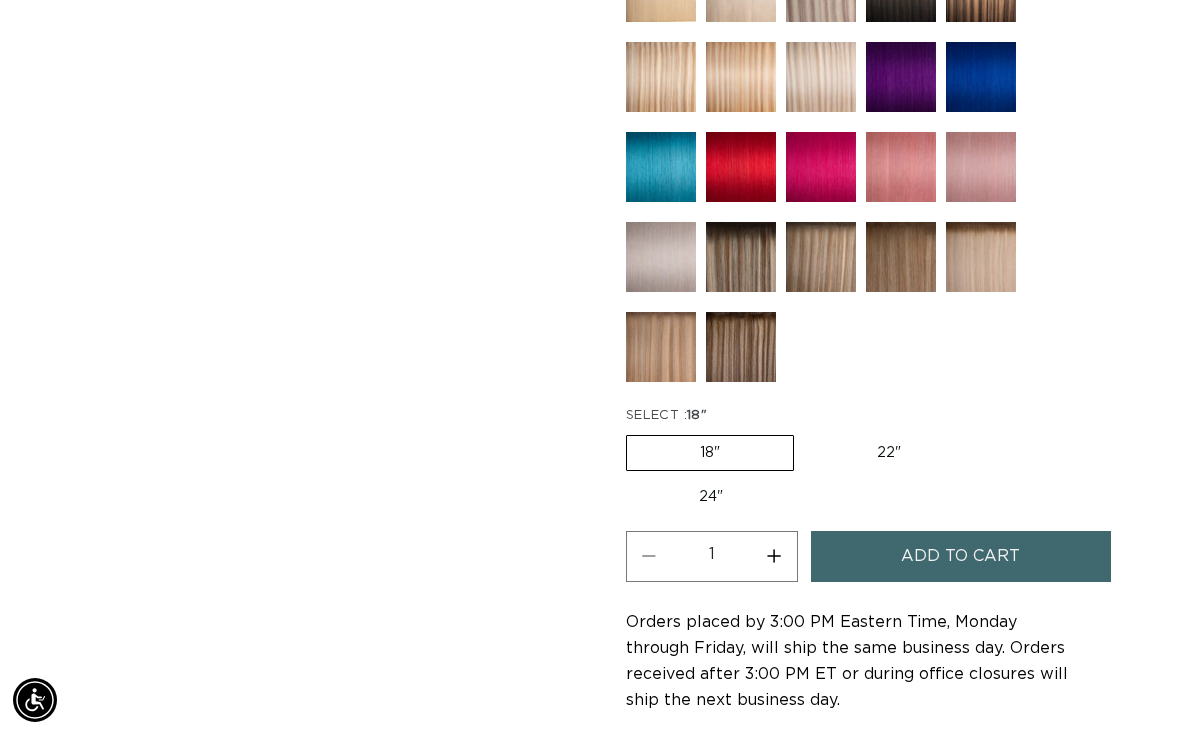 click on "Increase quantity for Pacific Balayage - Keratin Fusion" at bounding box center (774, 556) 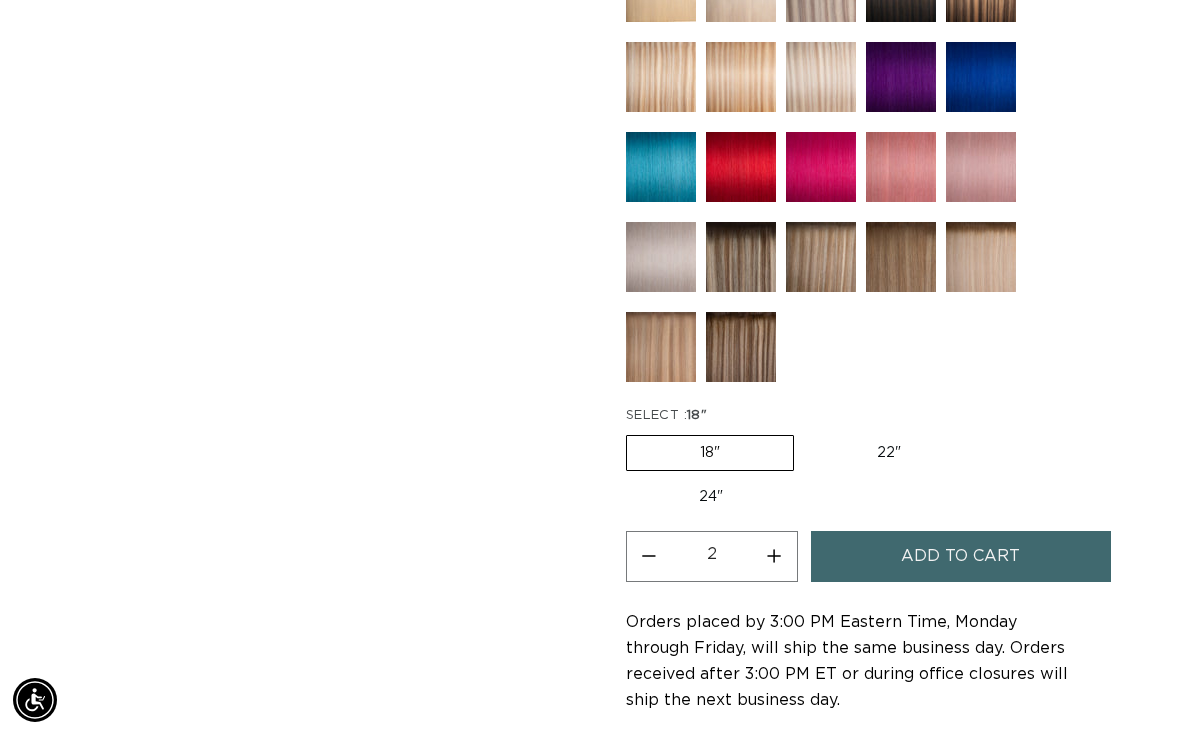 click on "Add to cart" at bounding box center [960, 556] 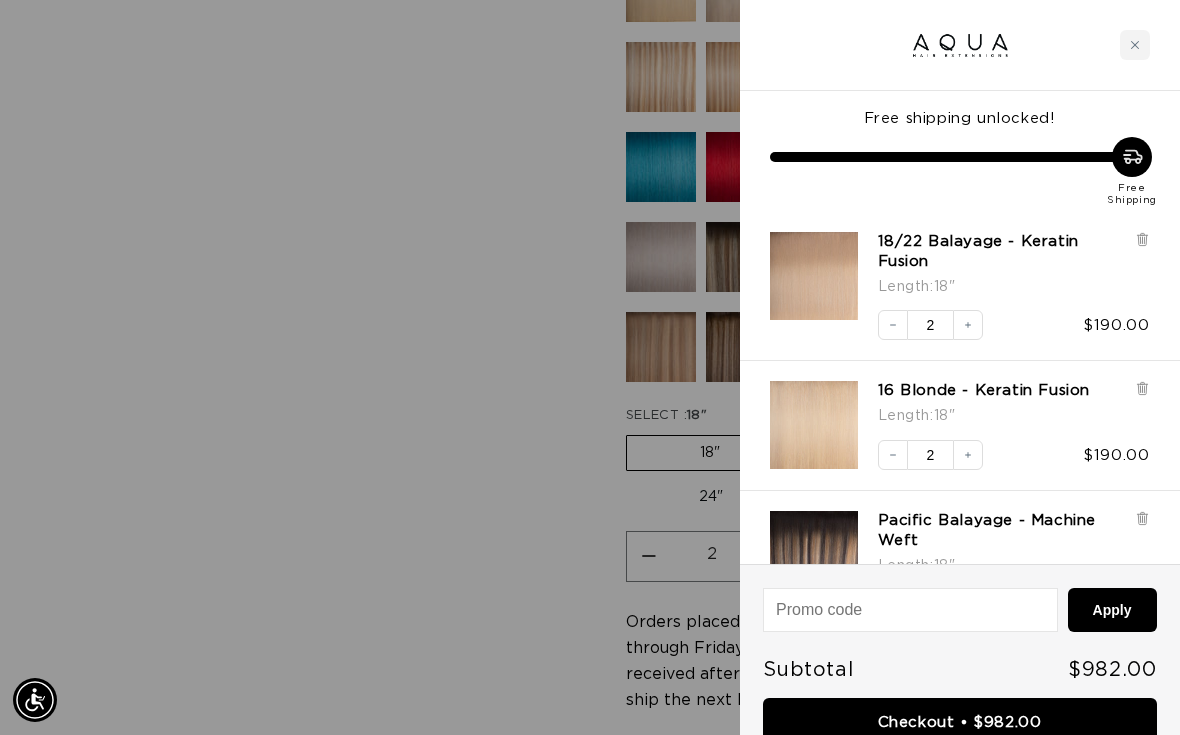 scroll, scrollTop: 0, scrollLeft: 2076, axis: horizontal 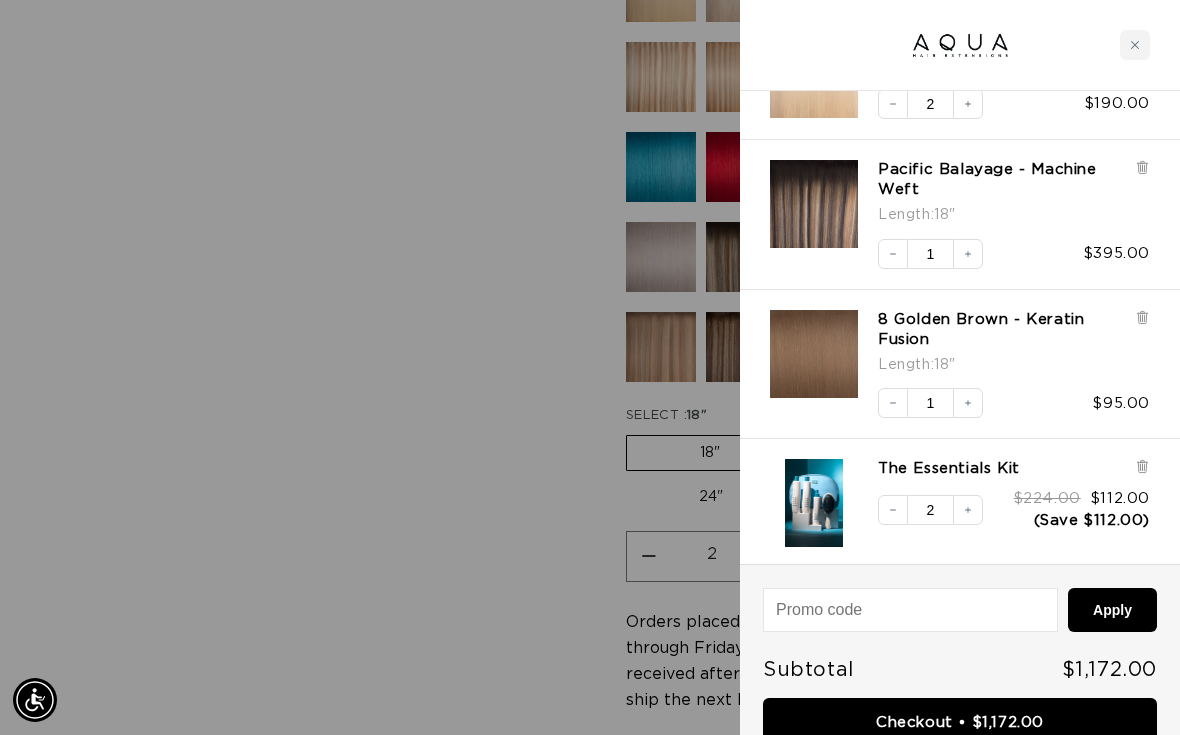 click at bounding box center (590, 367) 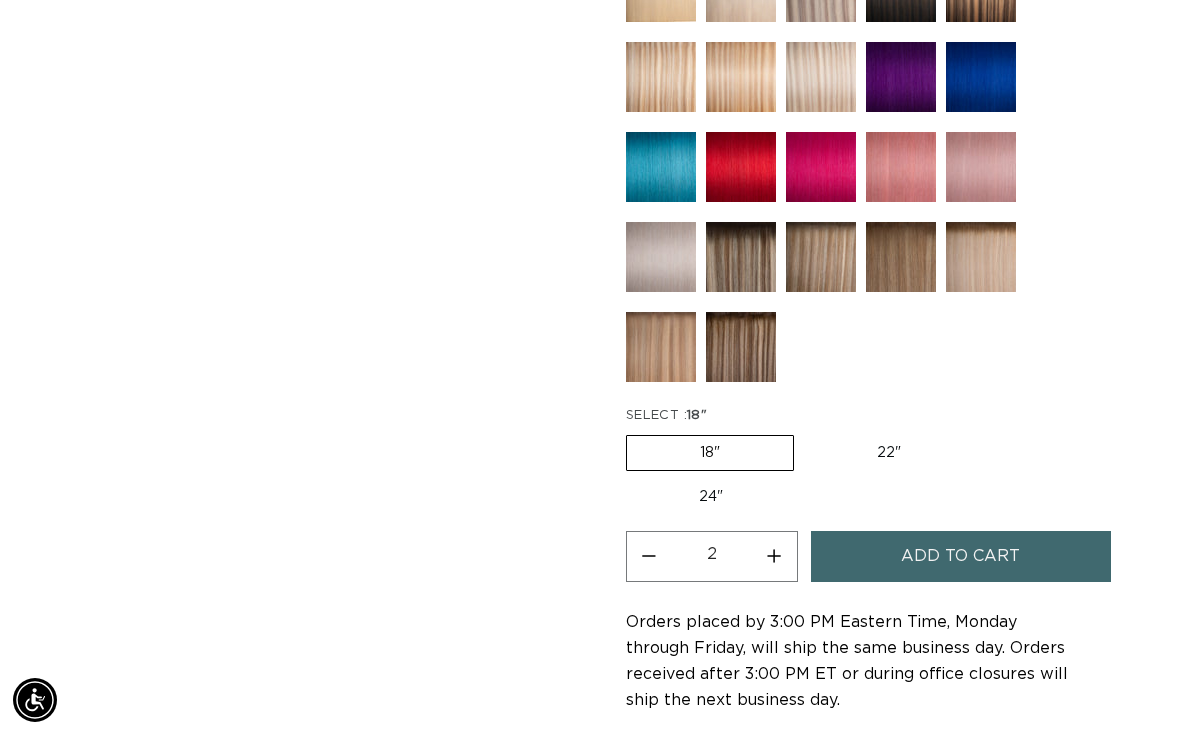 scroll, scrollTop: 0, scrollLeft: 2076, axis: horizontal 